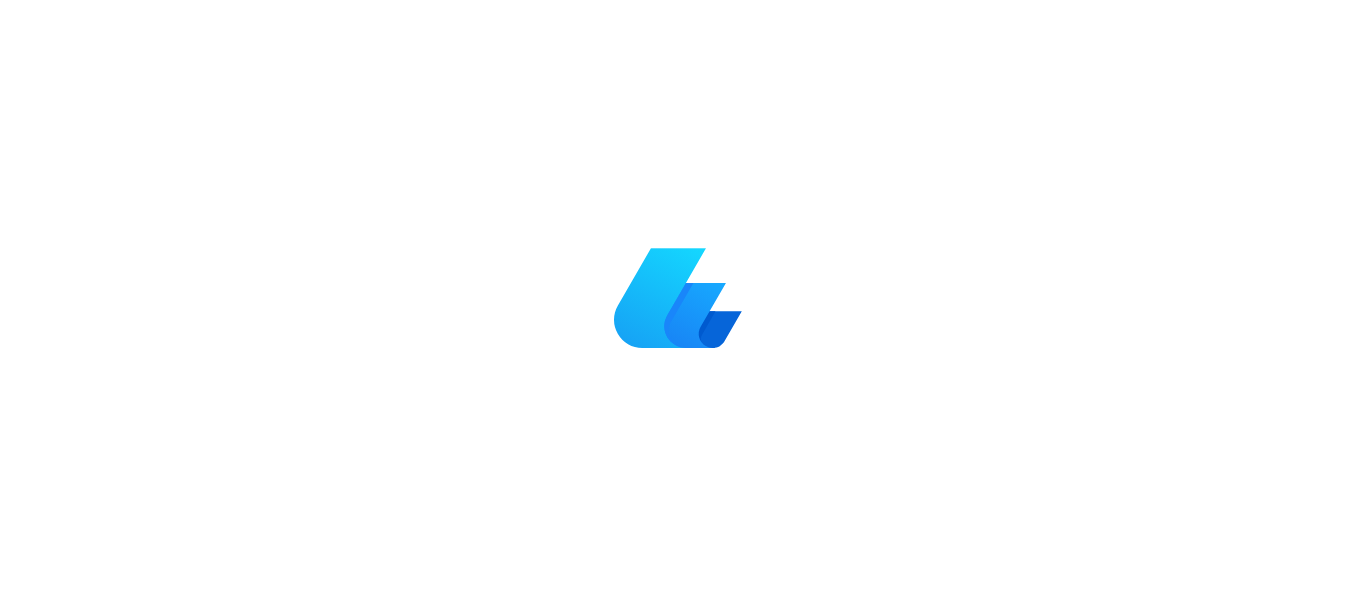 scroll, scrollTop: 0, scrollLeft: 0, axis: both 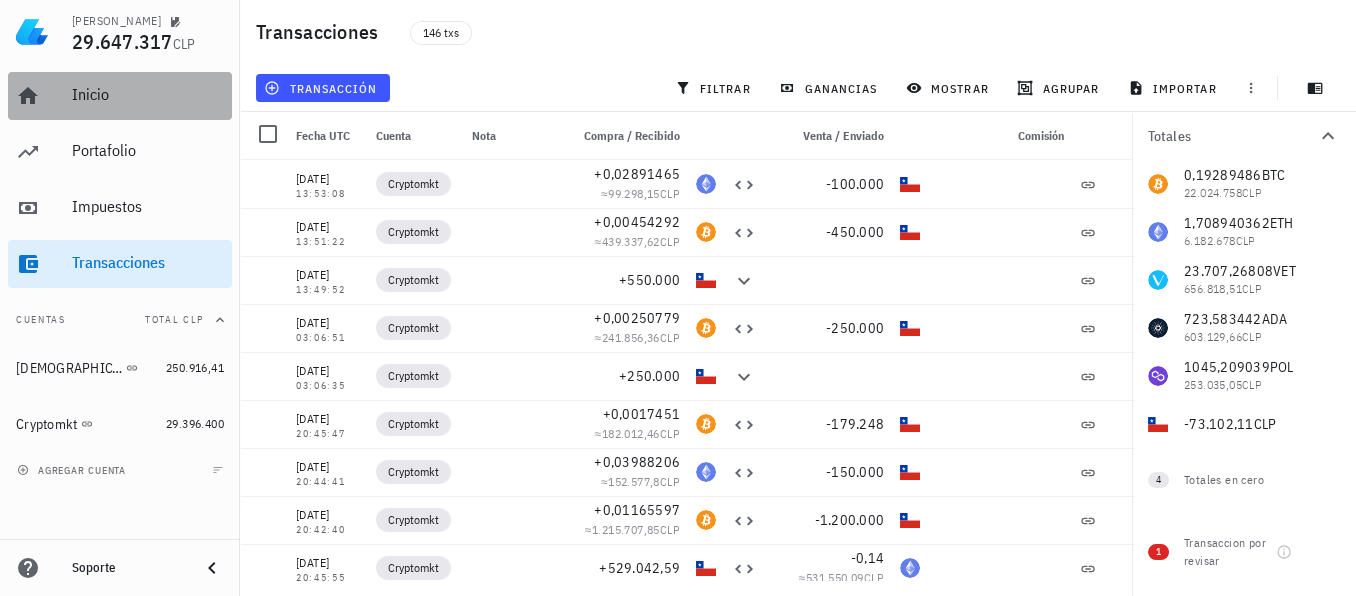 click on "Inicio" at bounding box center (148, 94) 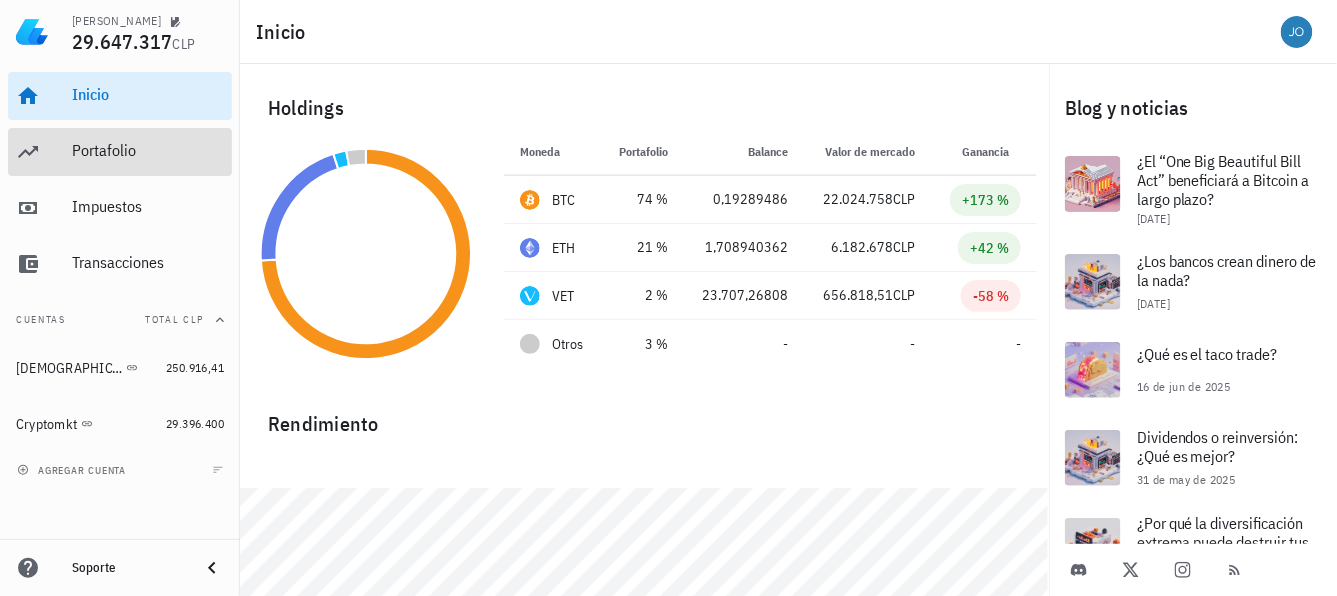 click on "Portafolio" at bounding box center (148, 150) 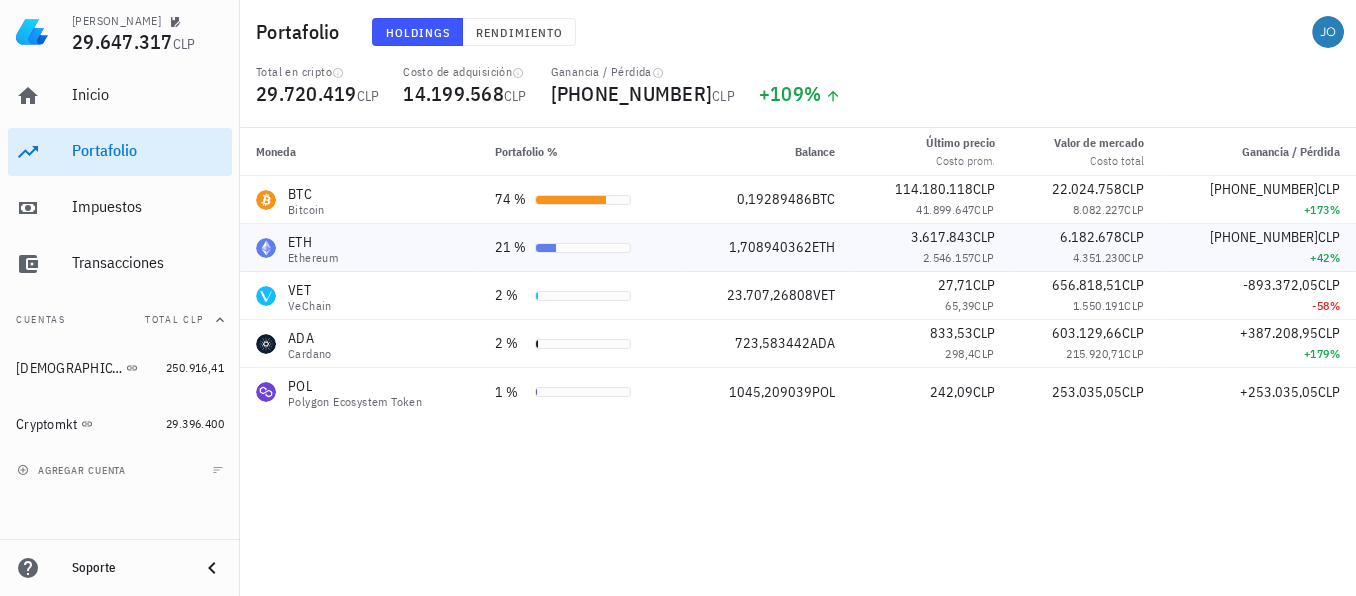 click on "1,708940362  ETH" at bounding box center [766, 248] 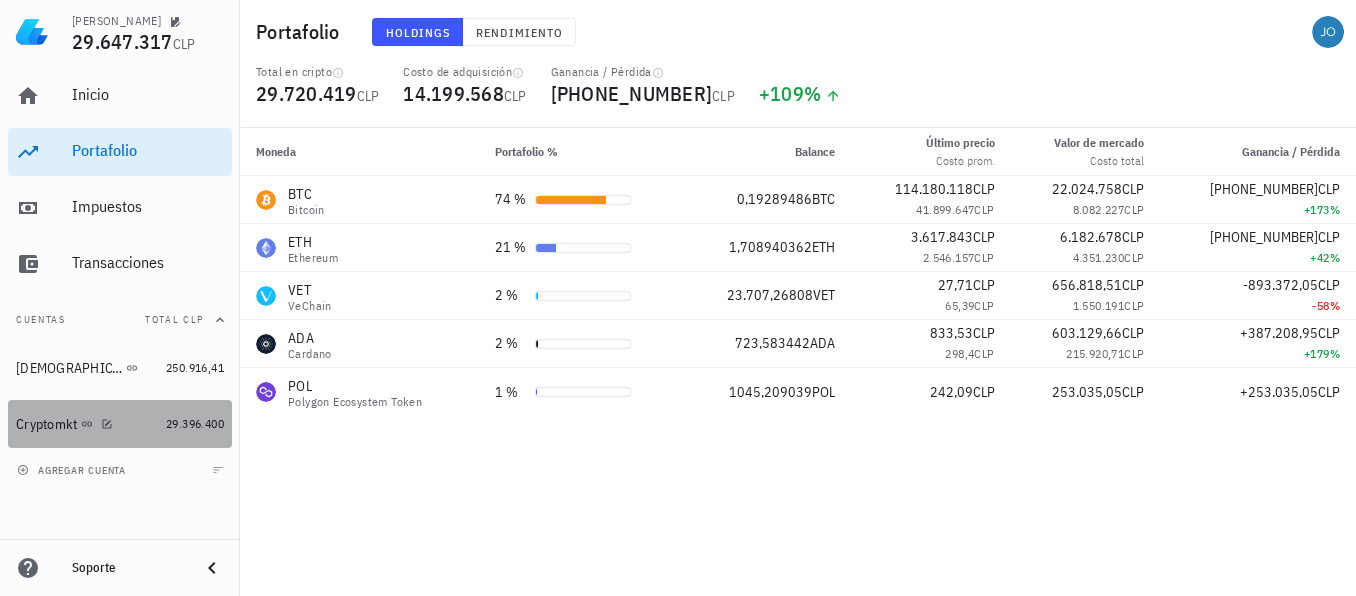click on "Cryptomkt" at bounding box center (46, 424) 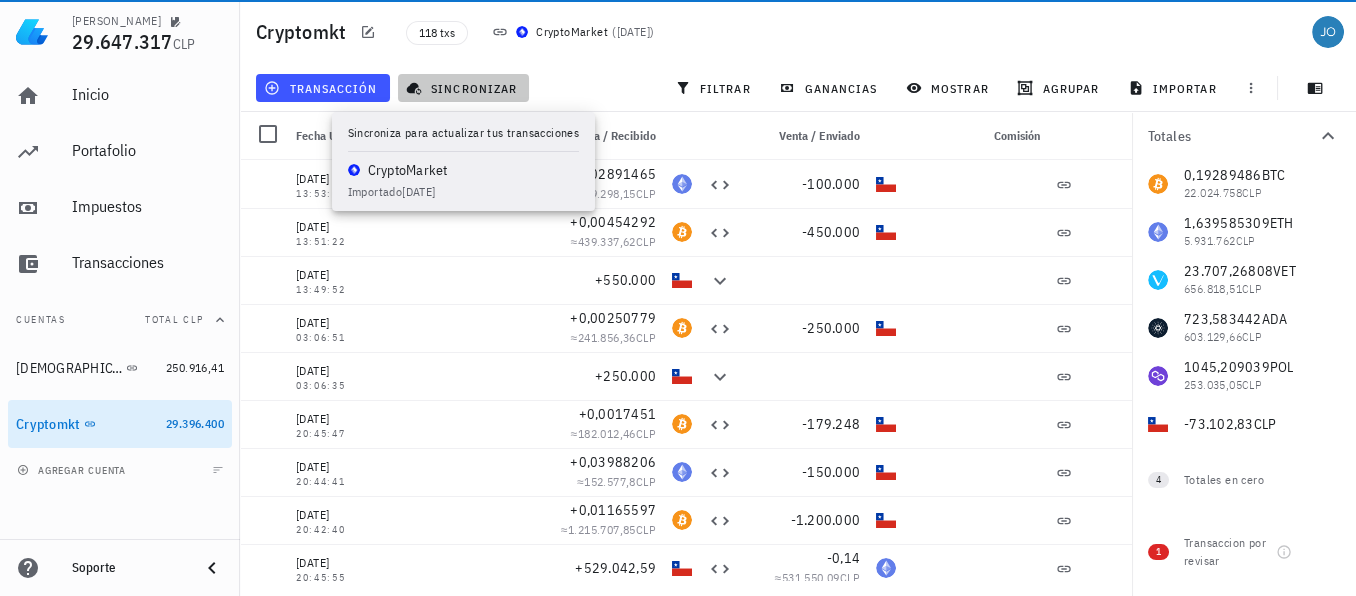 click on "sincronizar" at bounding box center (463, 88) 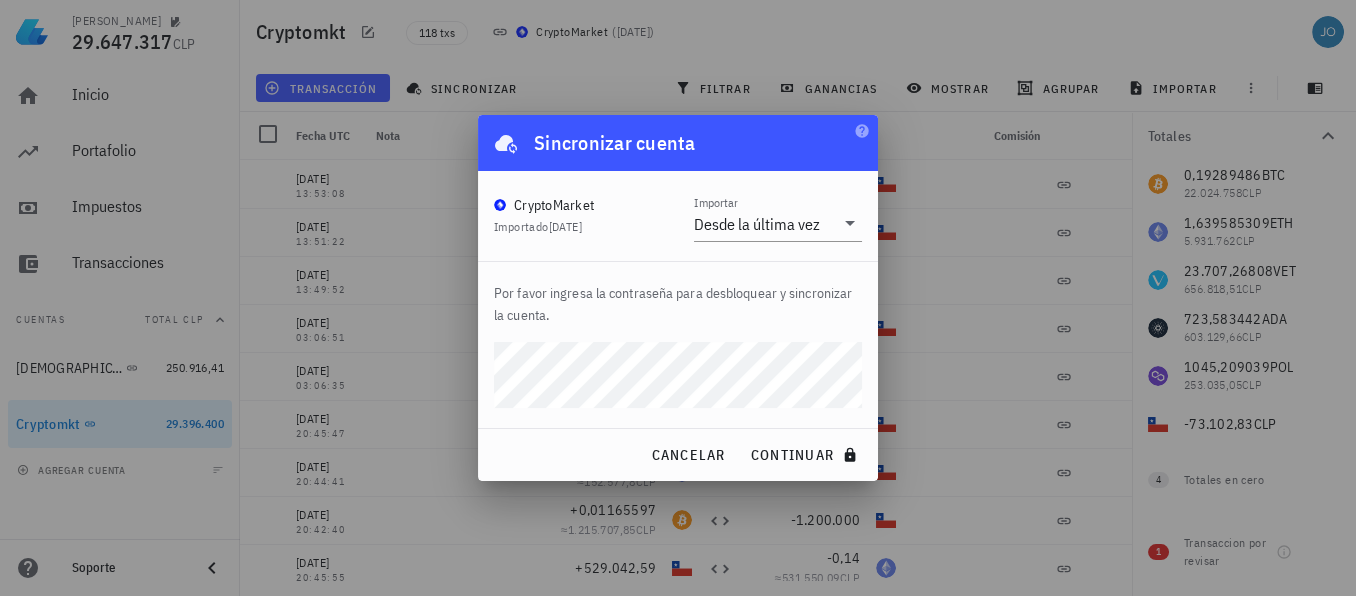 click on "Por favor ingresa la contraseña para desbloquear y sincronizar la cuenta." at bounding box center [678, 345] 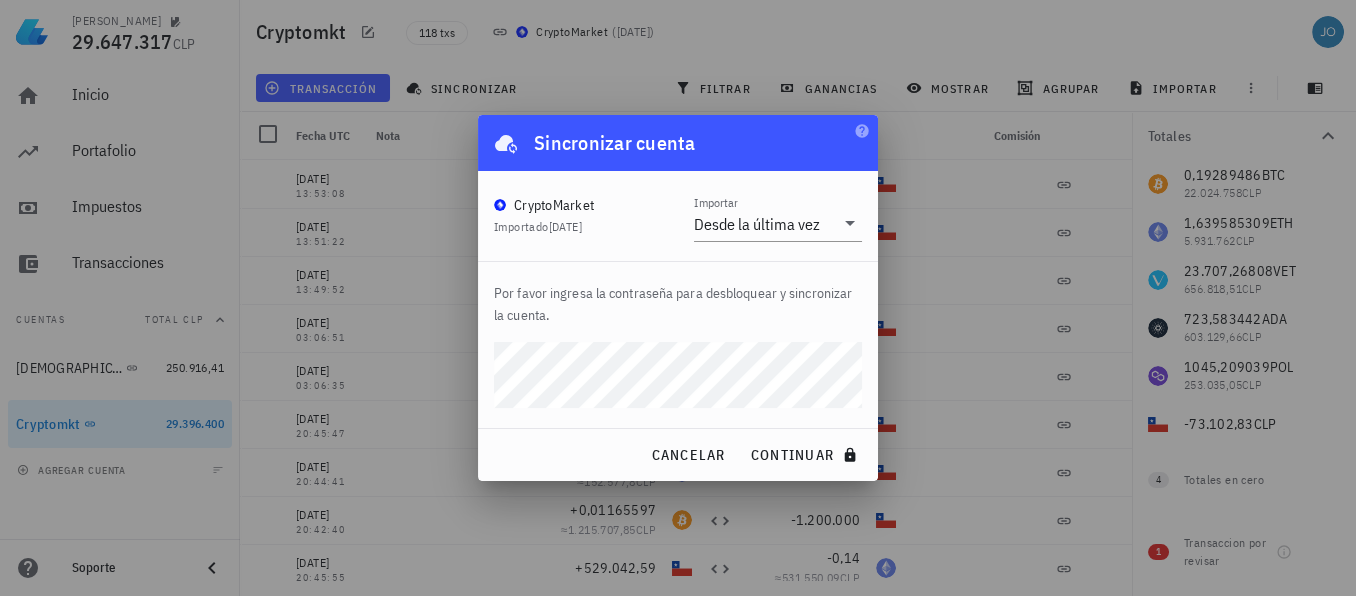 click on "continuar" at bounding box center [806, 455] 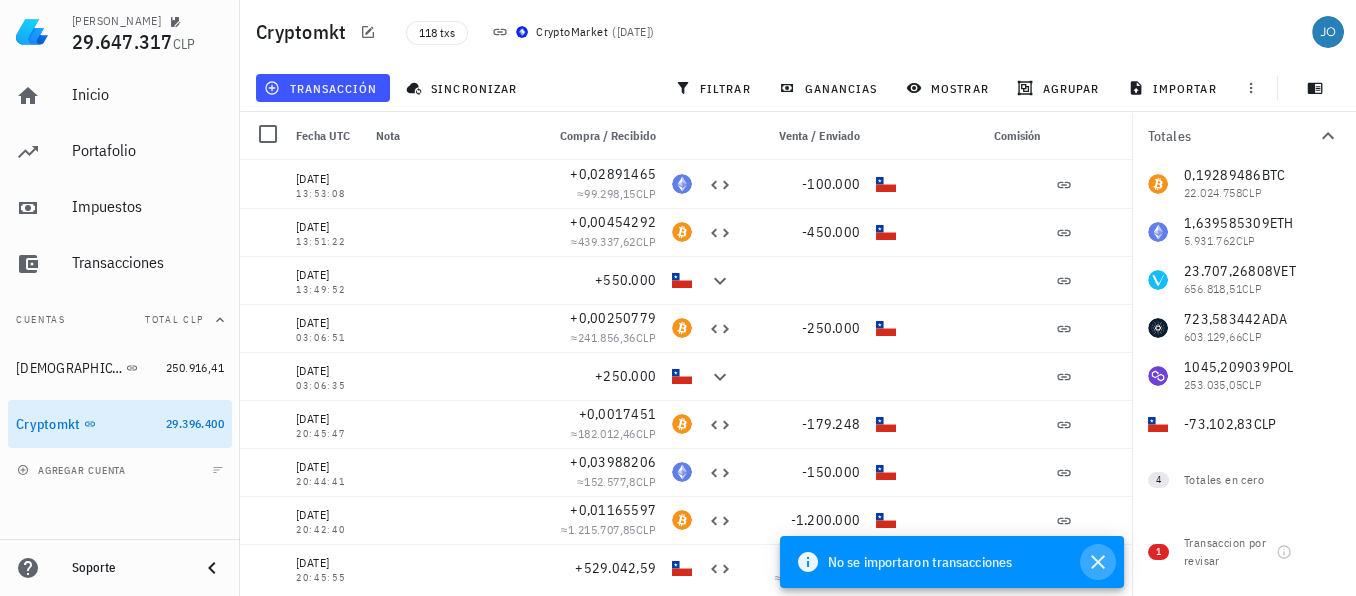 click 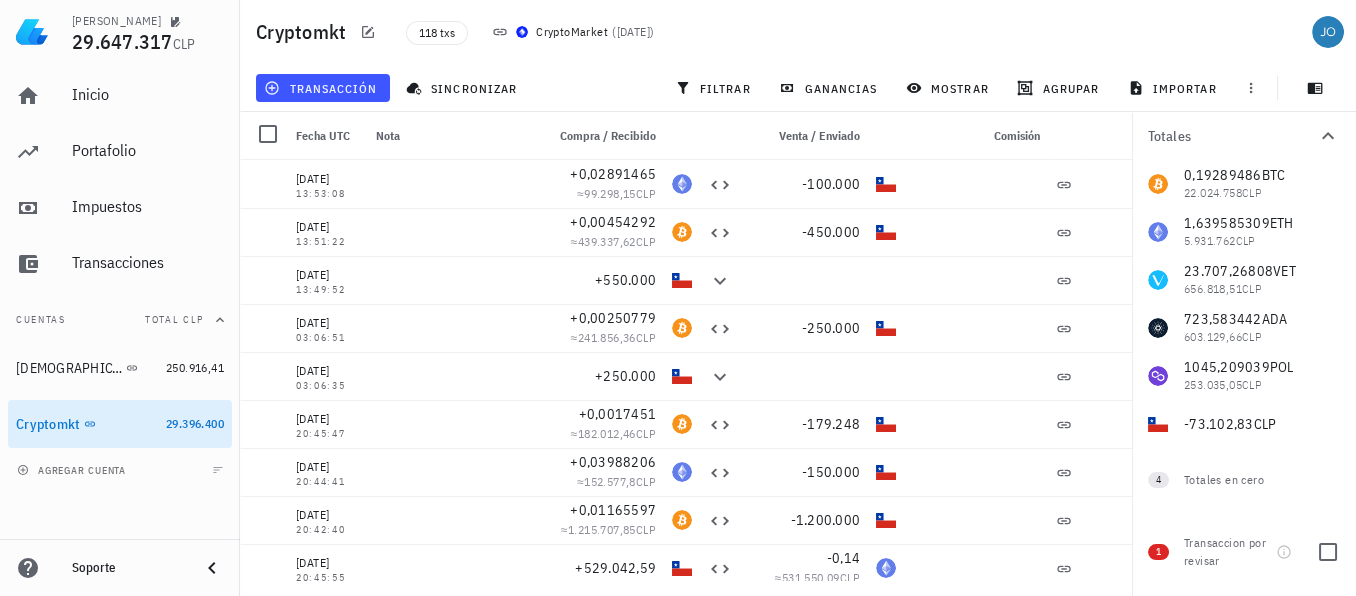 click on "Transaccion por revisar" at bounding box center [1226, 552] 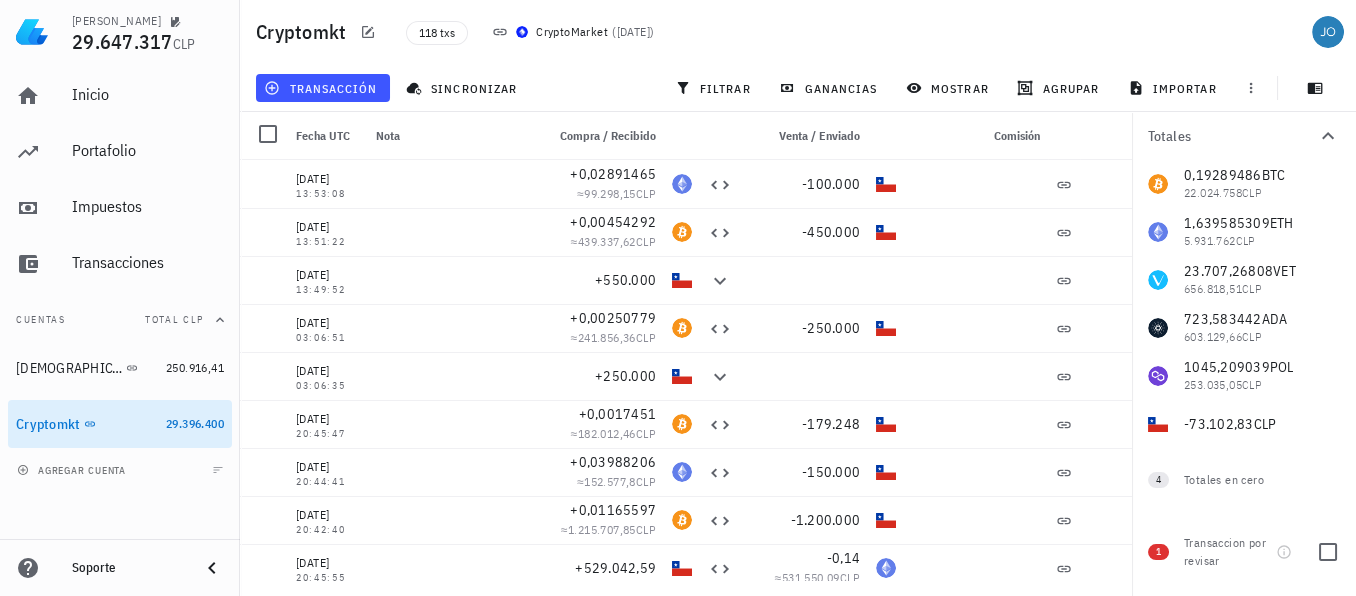 click on "1" at bounding box center [1158, 552] 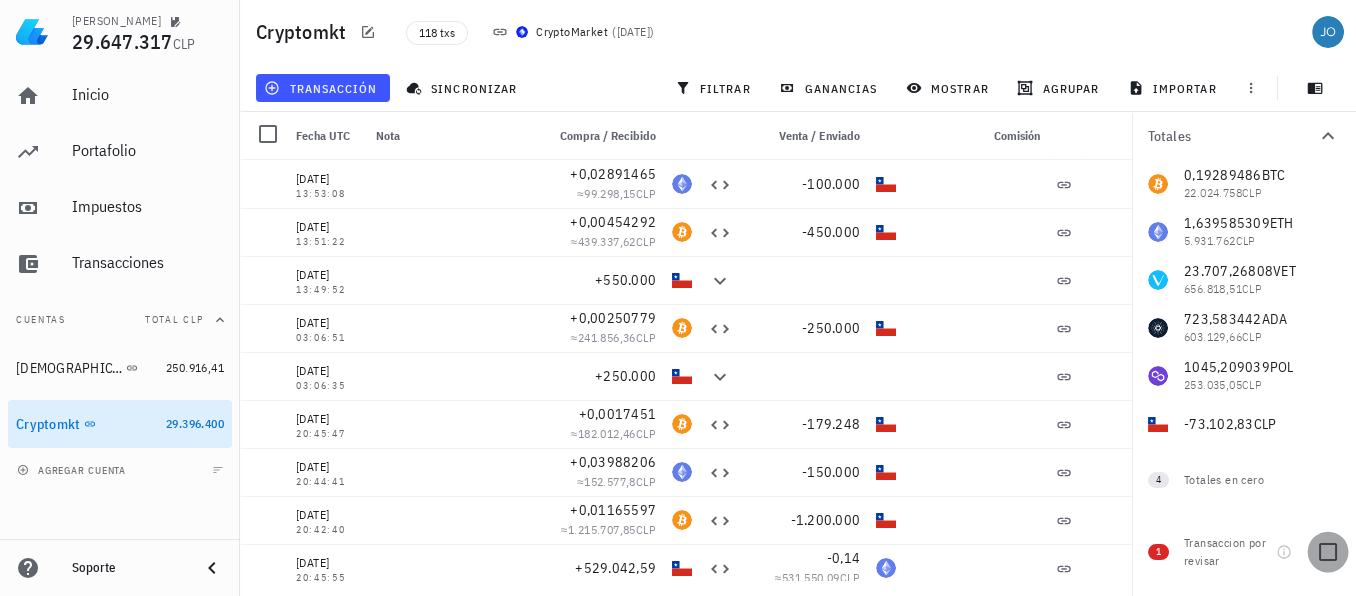 click at bounding box center (1328, 552) 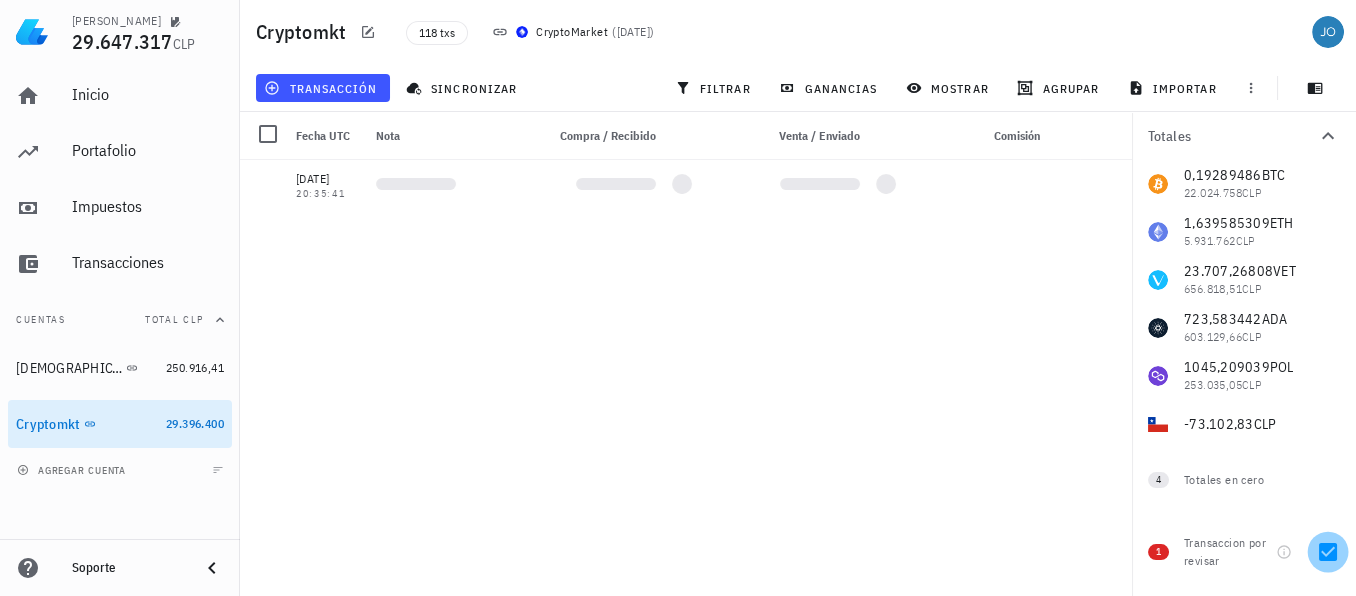click at bounding box center [1328, 552] 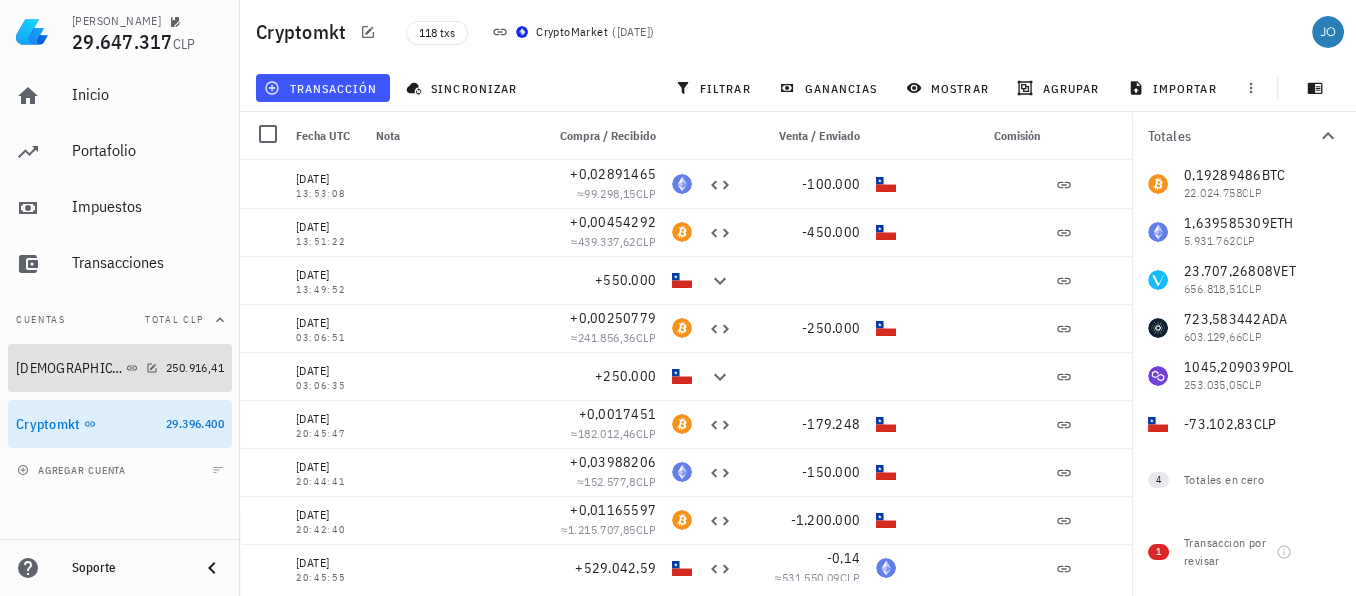 click on "[DEMOGRAPHIC_DATA]" at bounding box center (87, 368) 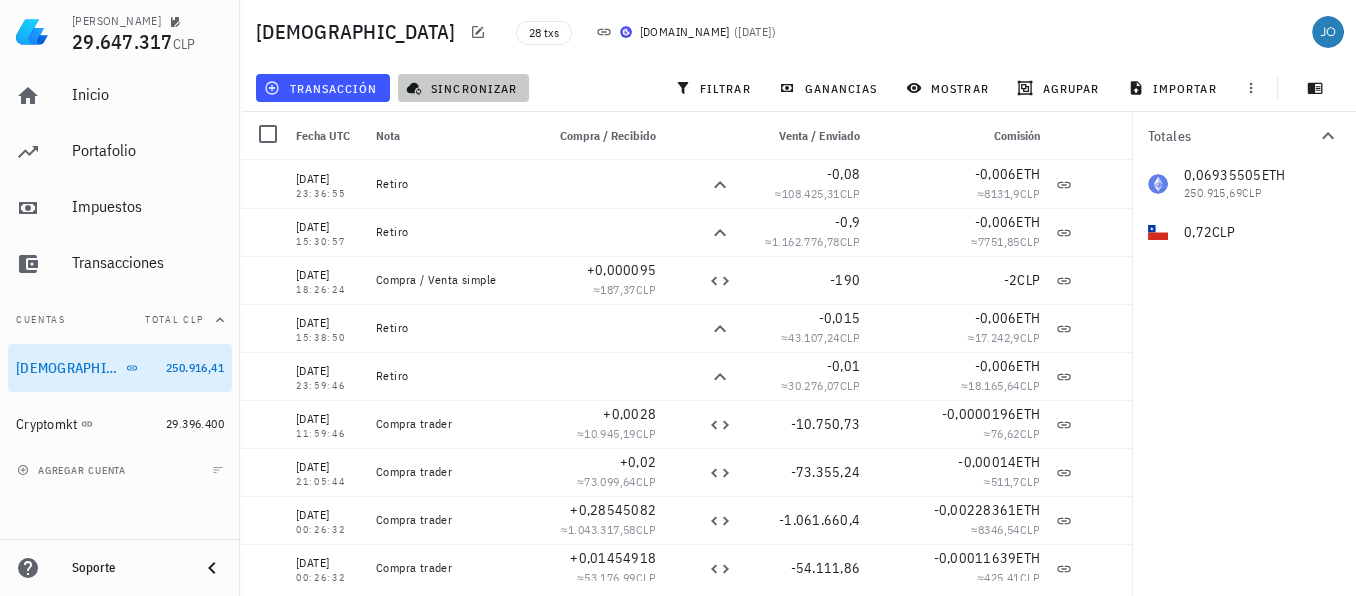 click on "sincronizar" at bounding box center (463, 88) 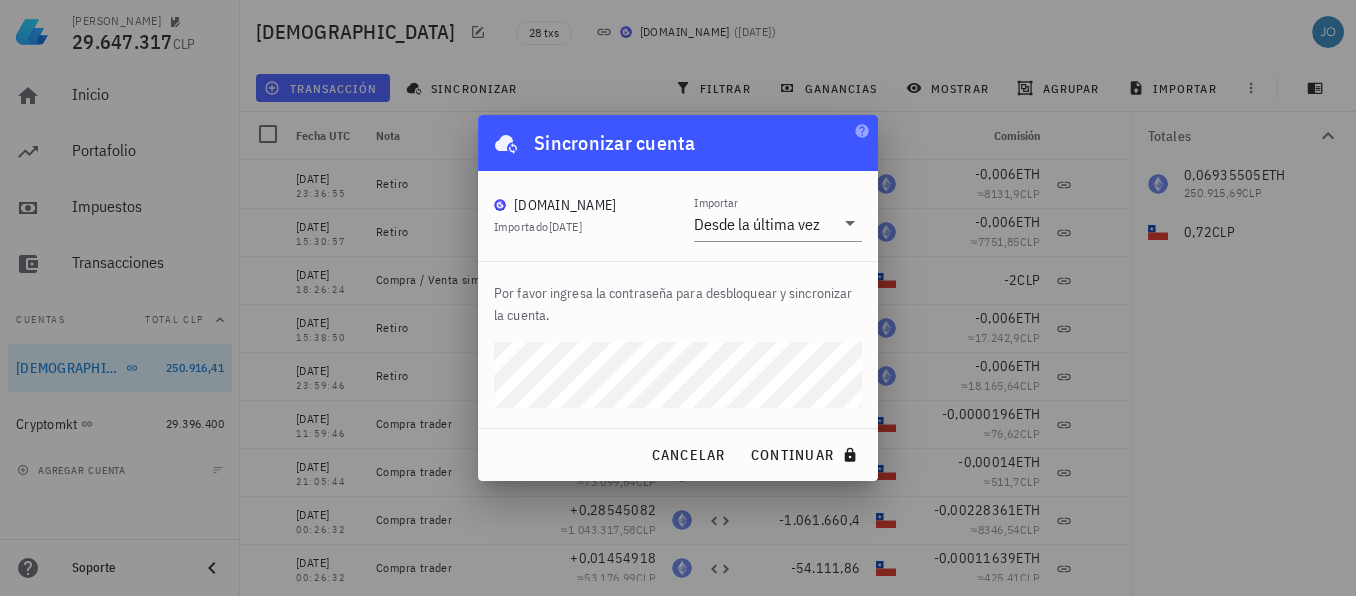 click on "[PERSON_NAME]
29.647.317  CLP
Inicio
[GEOGRAPHIC_DATA]
Impuestos
[GEOGRAPHIC_DATA]
Cuentas
Total
CLP
Buda       250.916,41 Cryptomkt       29.396.400
agregar cuenta
Soporte
[GEOGRAPHIC_DATA]
28 txs
[DOMAIN_NAME]   ( [DATE] )
transacción
sincronizar
filtrar
ganancias
mostrar
[GEOGRAPHIC_DATA]
importar
Totales
0,06935505  ETH   250.915,69  CLP     0,72  CLP                     0  transacciones en la lista están seleccionadas.   Seleccionar todas las transacciones (28)   Fecha UTC Nota Compra / Recibido Venta / Enviado Comisión" at bounding box center (678, 298) 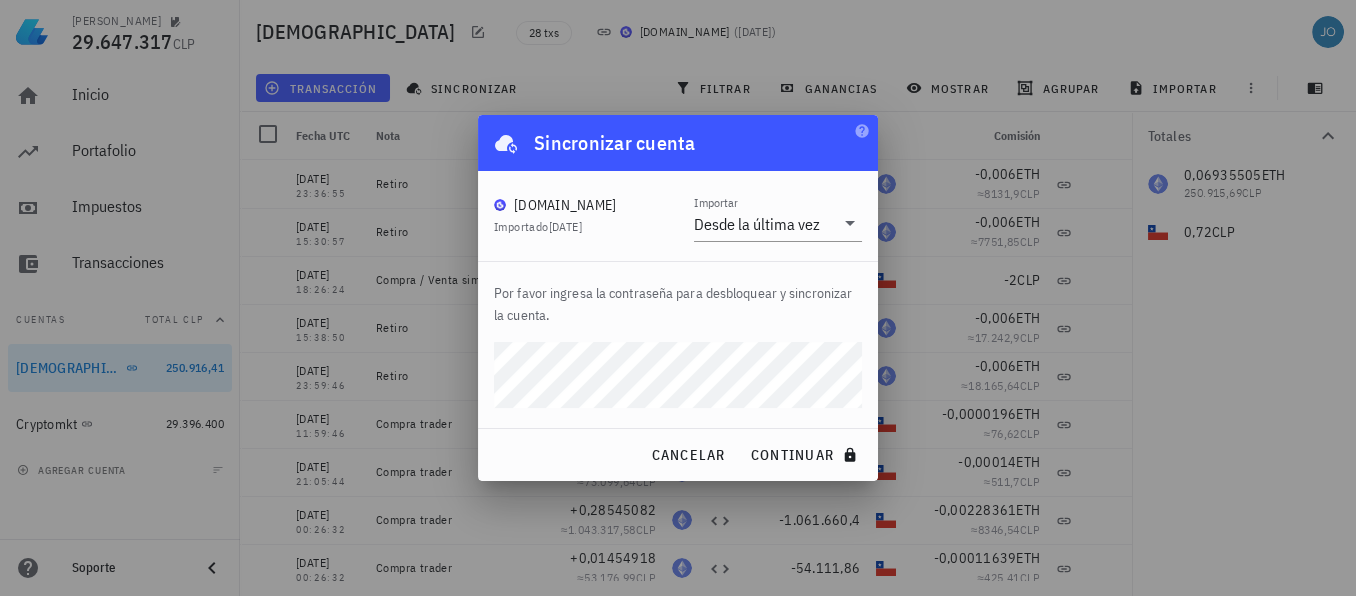 click on "continuar" at bounding box center (806, 455) 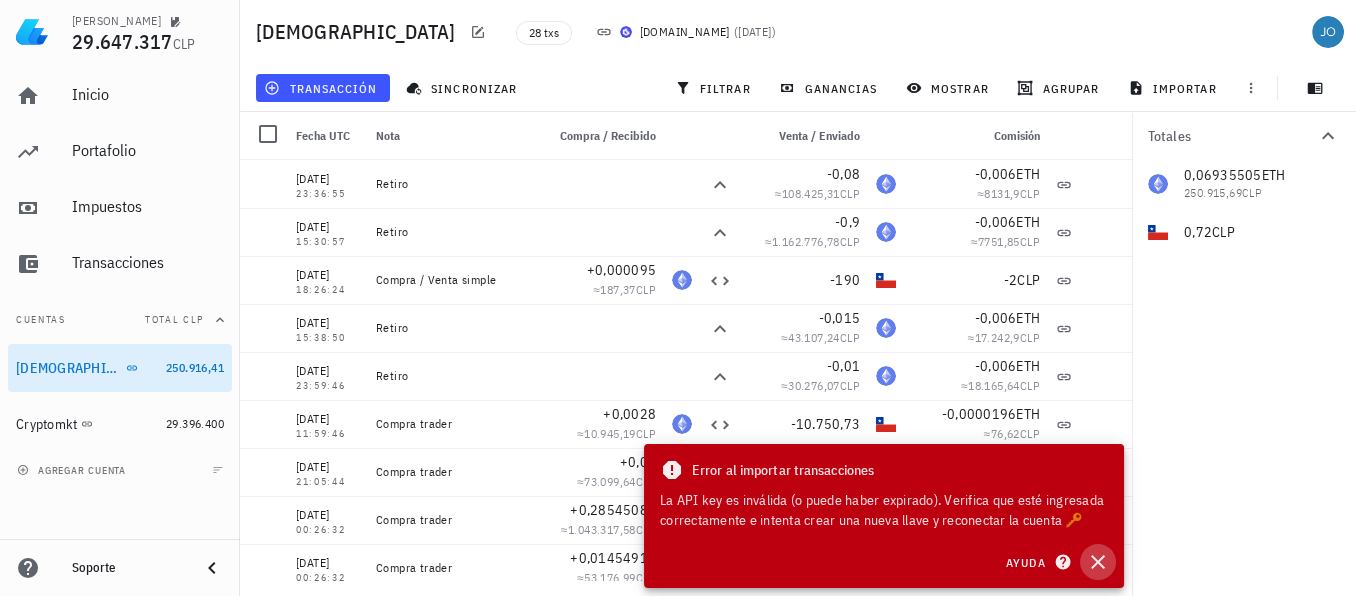 click 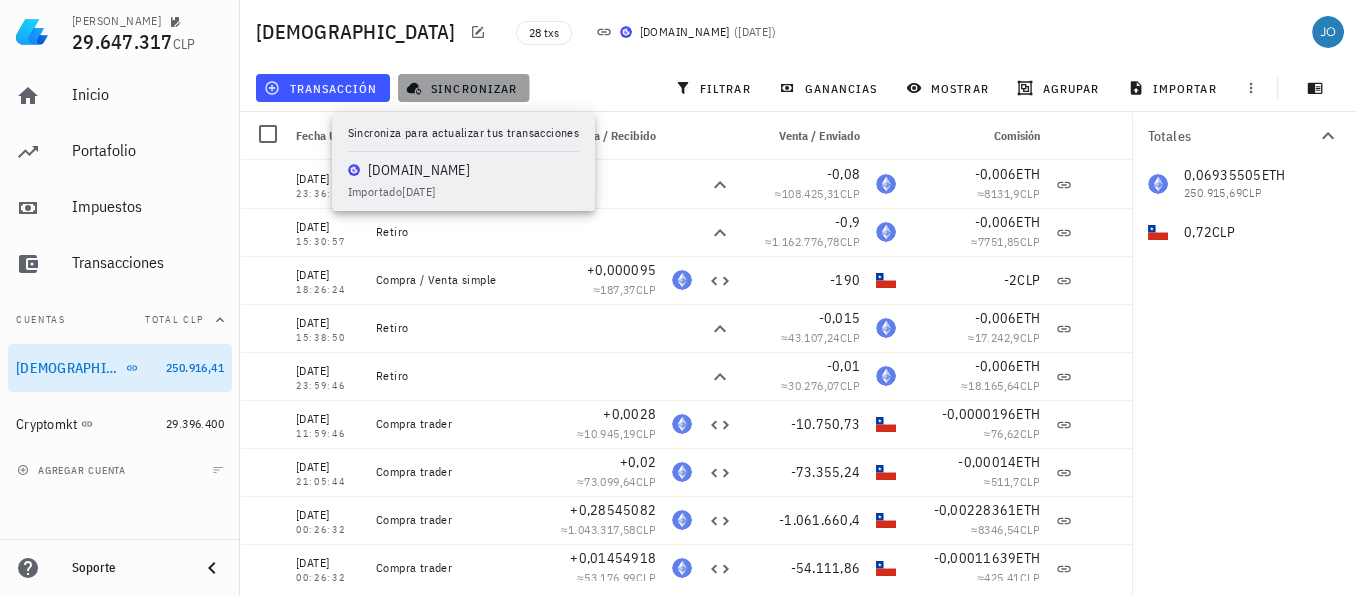 click on "sincronizar" at bounding box center [463, 88] 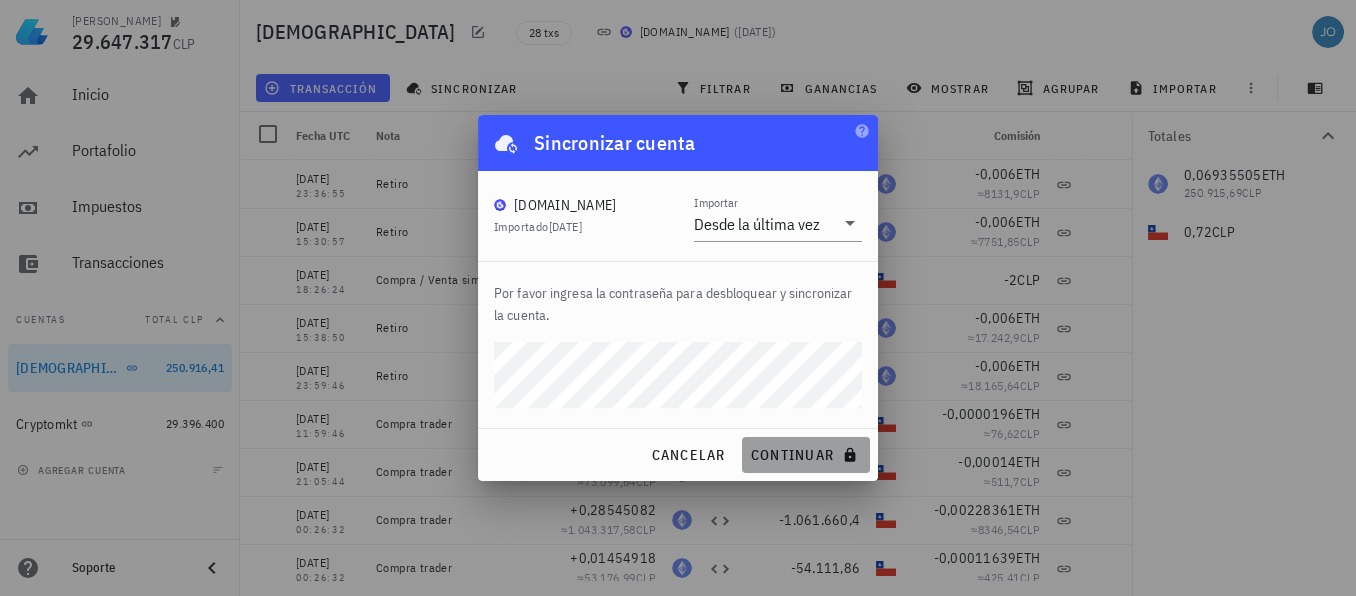 click on "continuar" at bounding box center (806, 455) 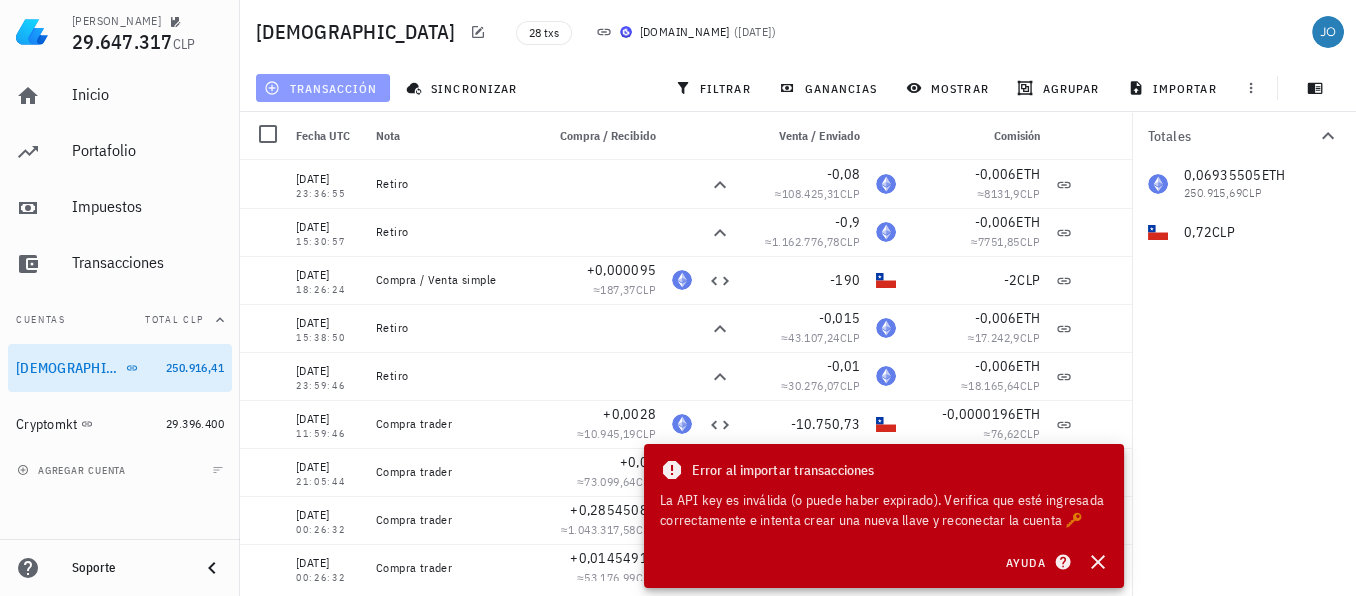 click on "transacción" at bounding box center (322, 88) 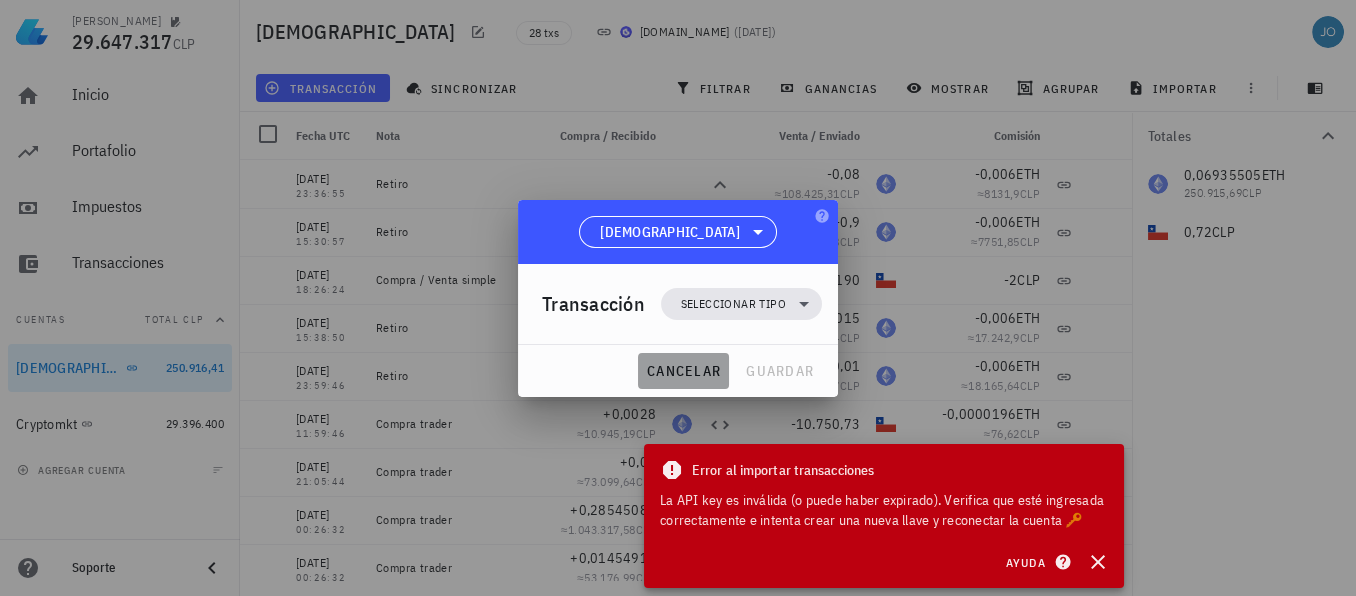 click on "cancelar" at bounding box center (683, 371) 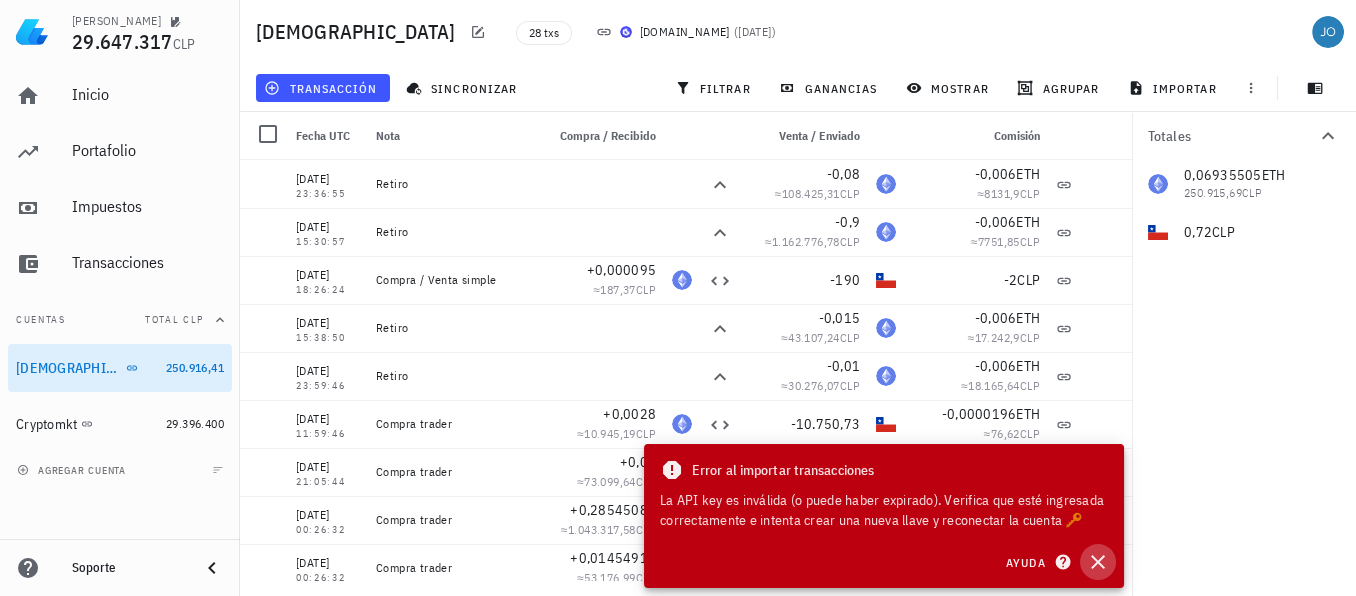 click 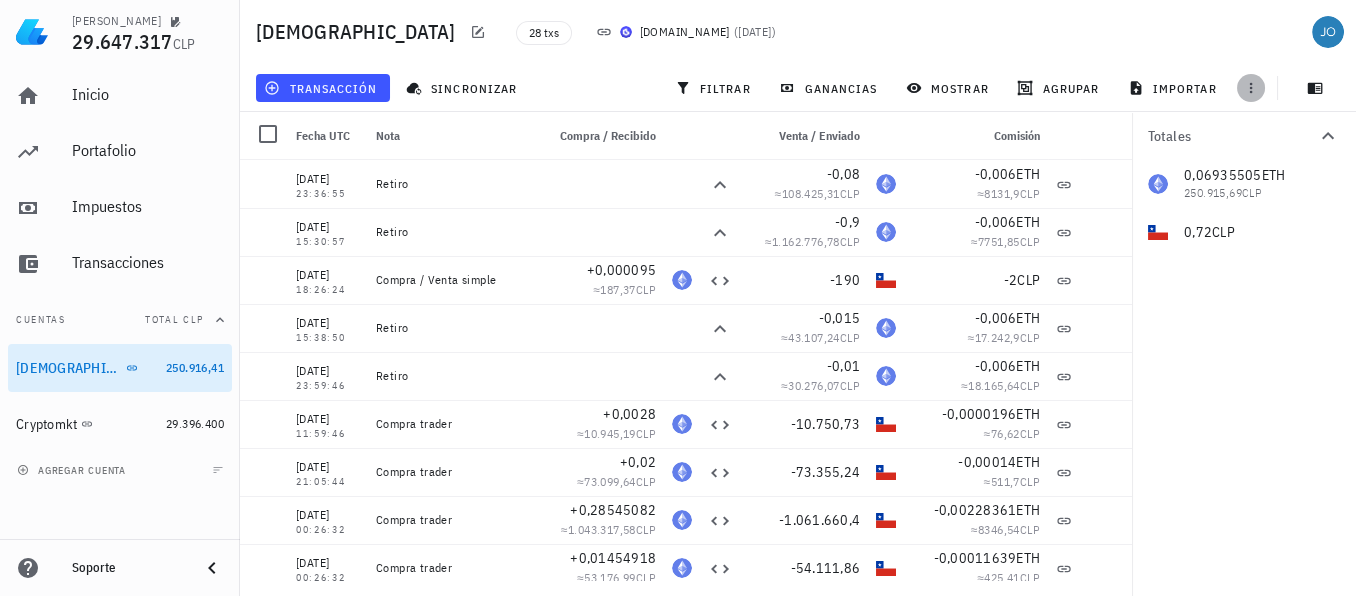 click at bounding box center [1251, 88] 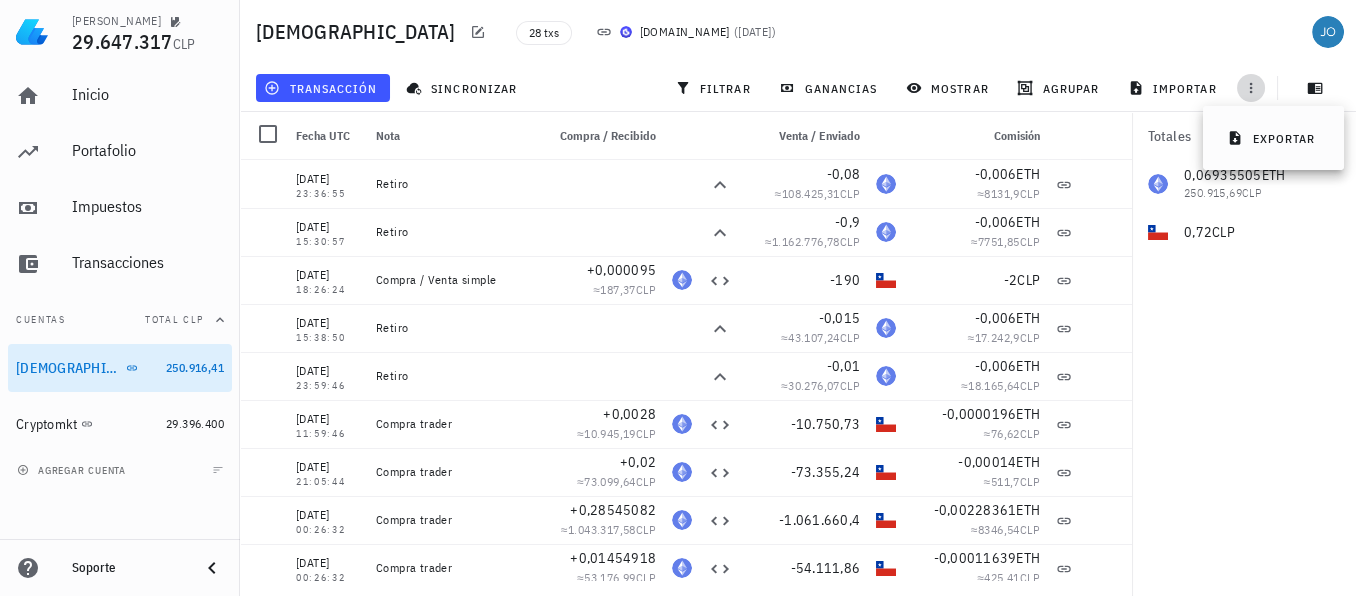 click at bounding box center (1251, 88) 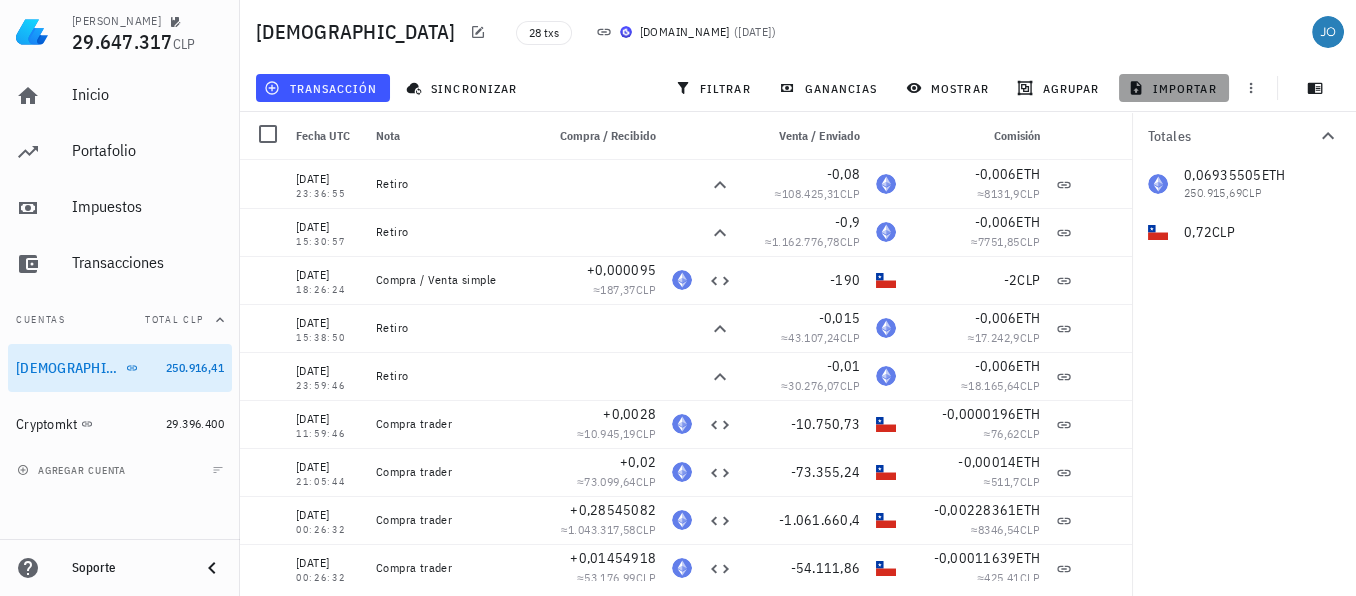 click on "importar" at bounding box center [1174, 88] 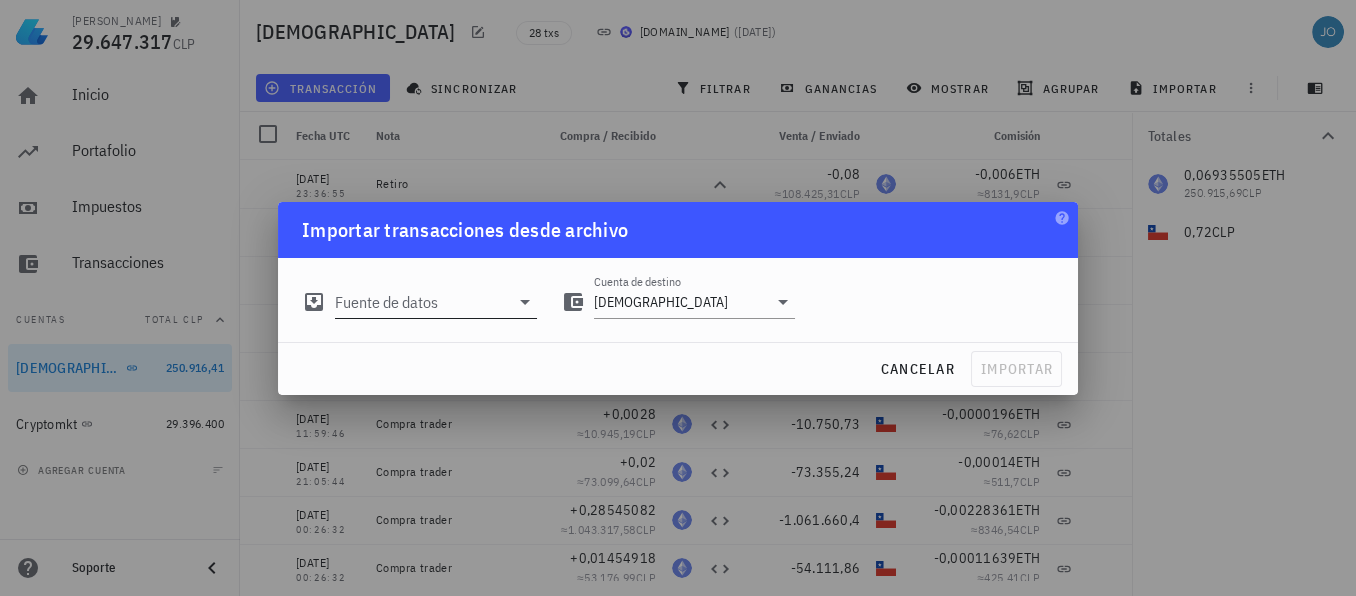 click on "Fuente de datos" at bounding box center (422, 302) 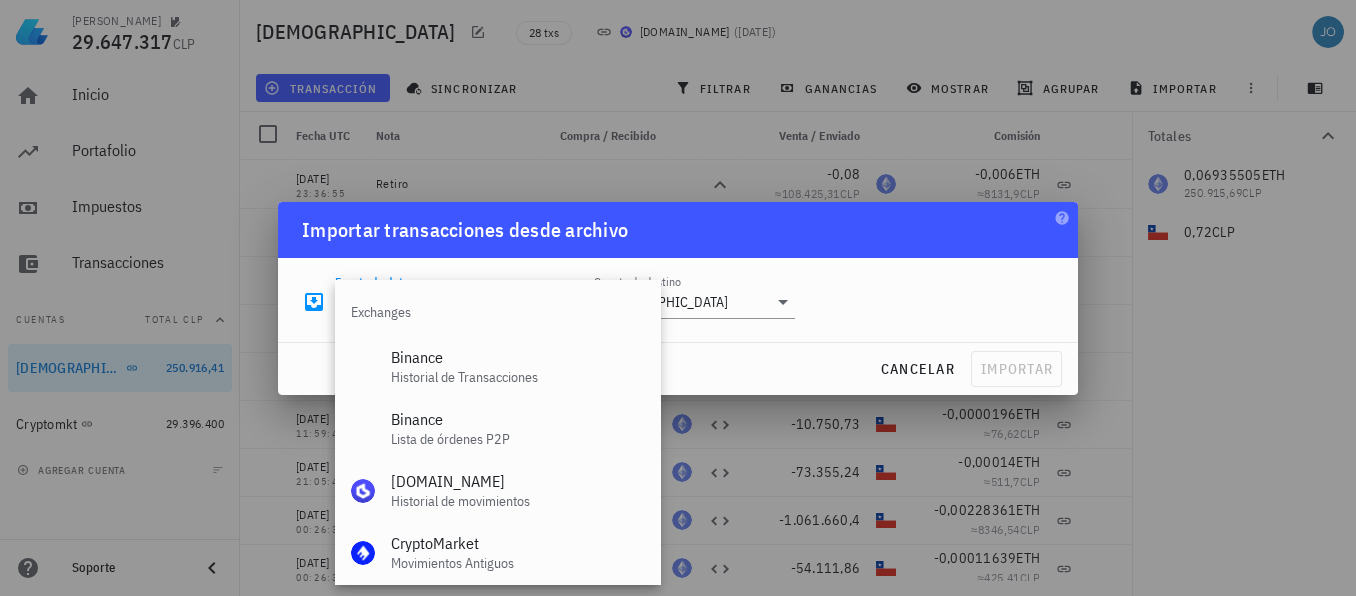 click on "Exchanges" at bounding box center (497, 312) 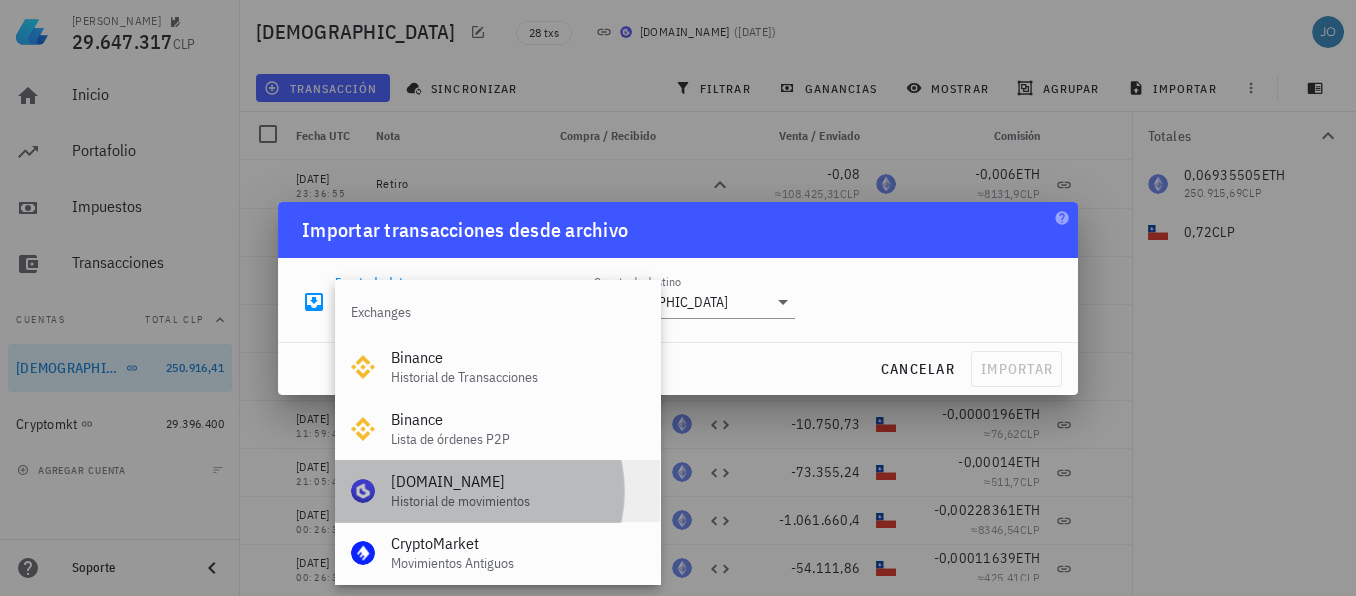 click on "[DOMAIN_NAME]   Historial de movimientos" at bounding box center [517, 491] 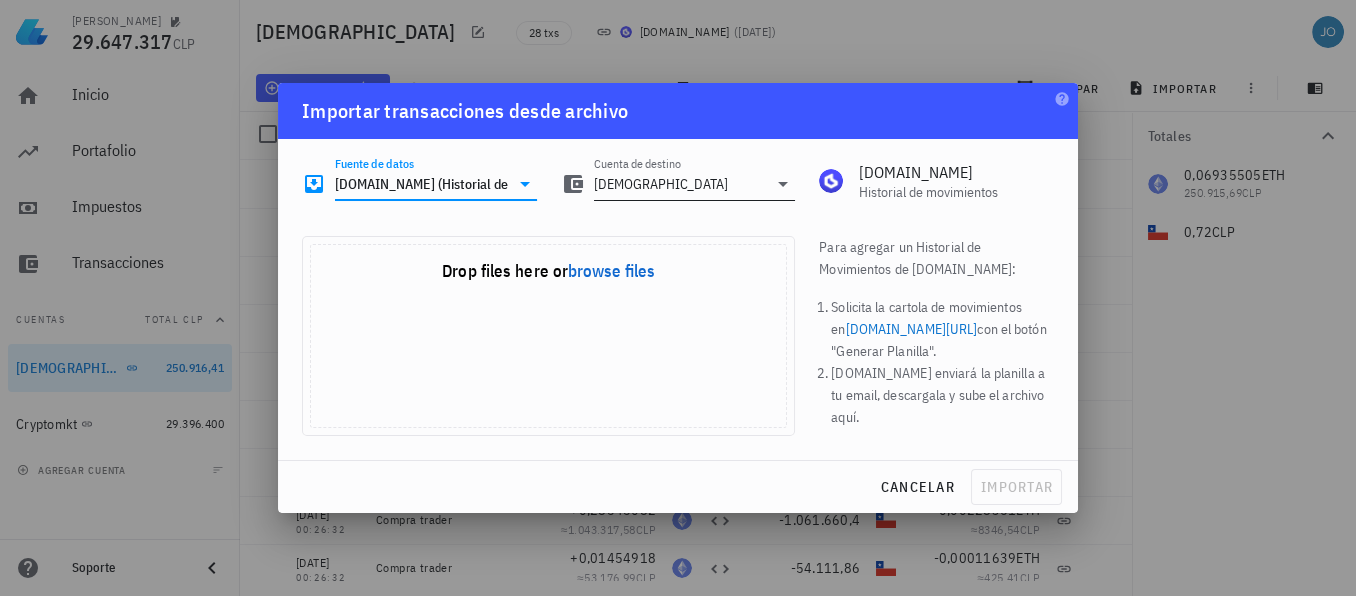 click 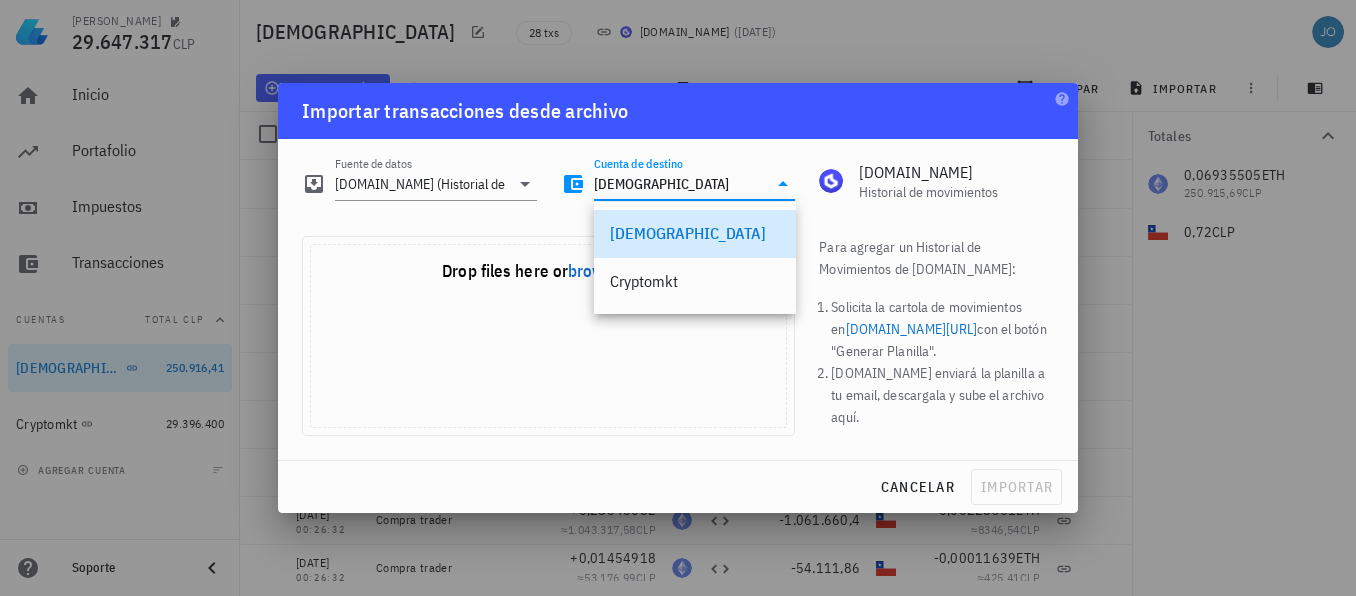 click on "Importar transacciones desde archivo" at bounding box center (678, 111) 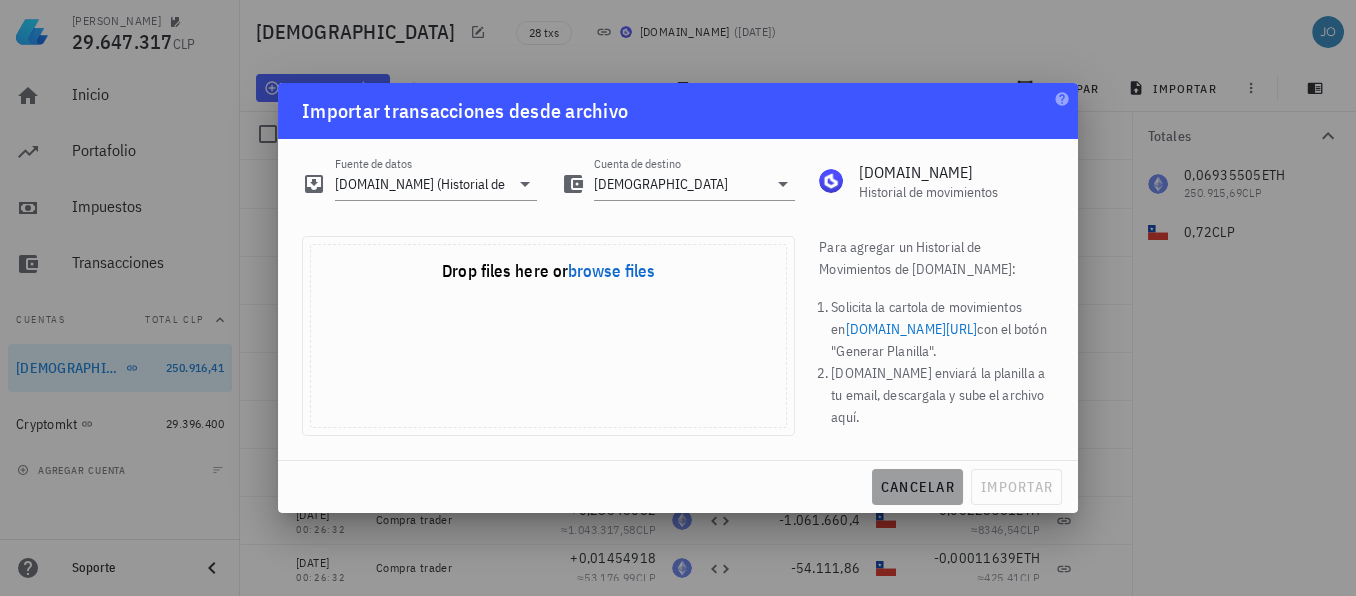 click on "cancelar" at bounding box center [917, 487] 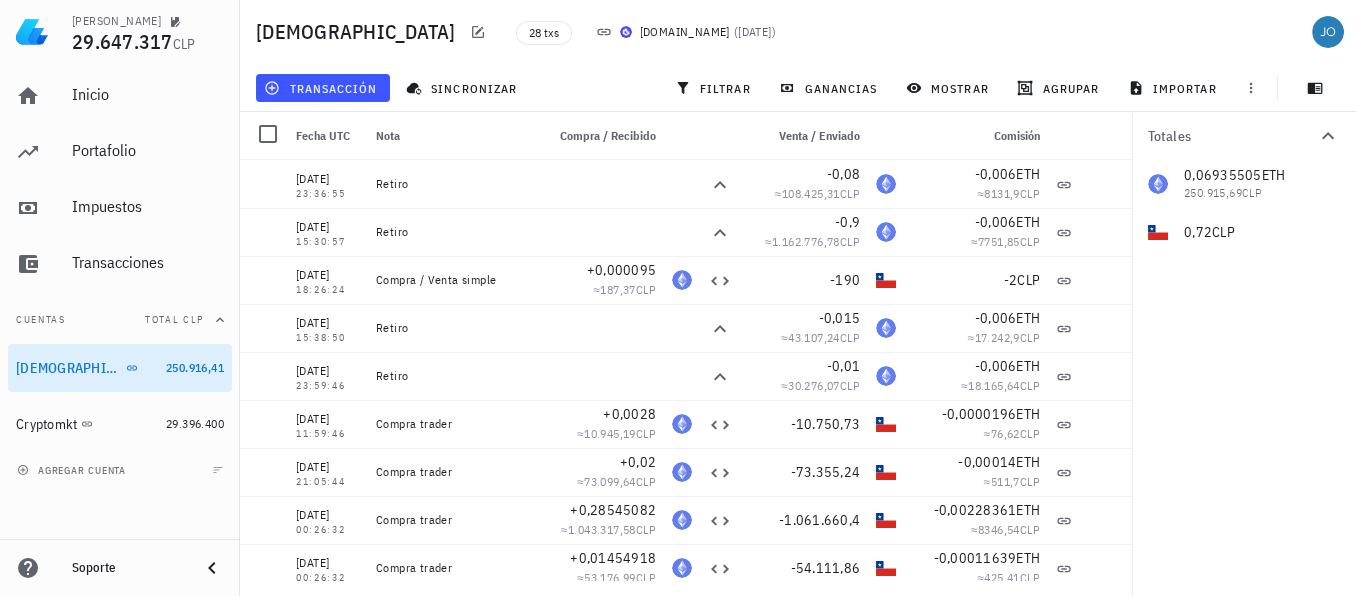 click 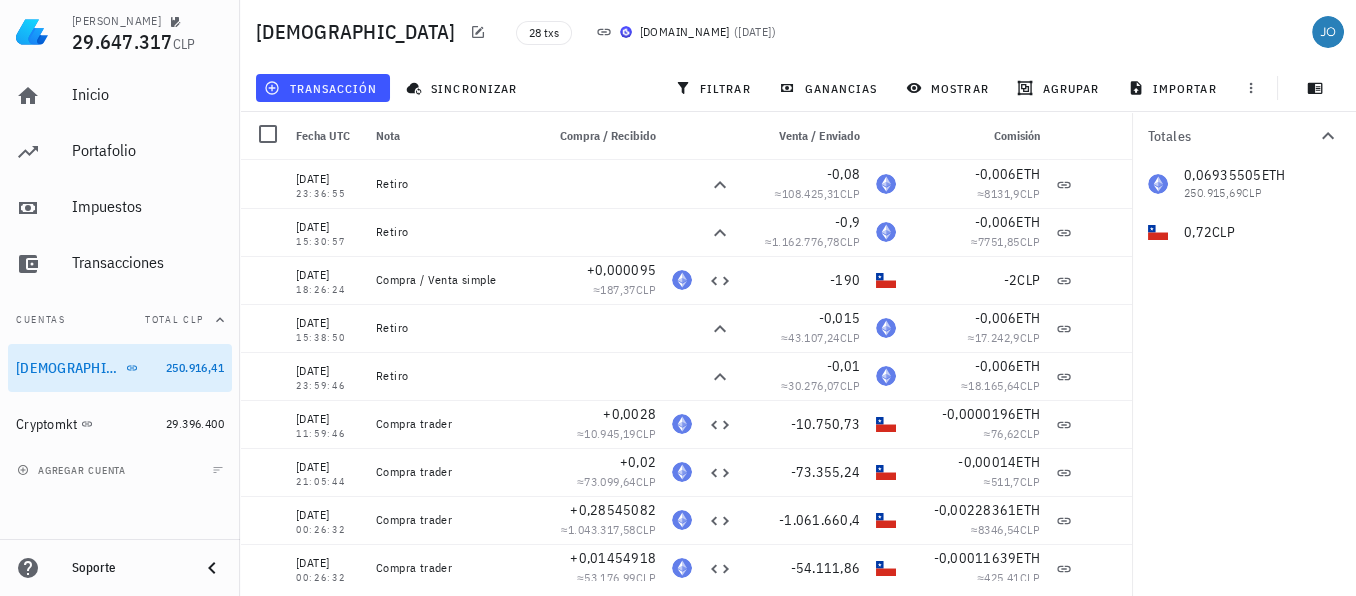 click on "transacción" at bounding box center [323, 88] 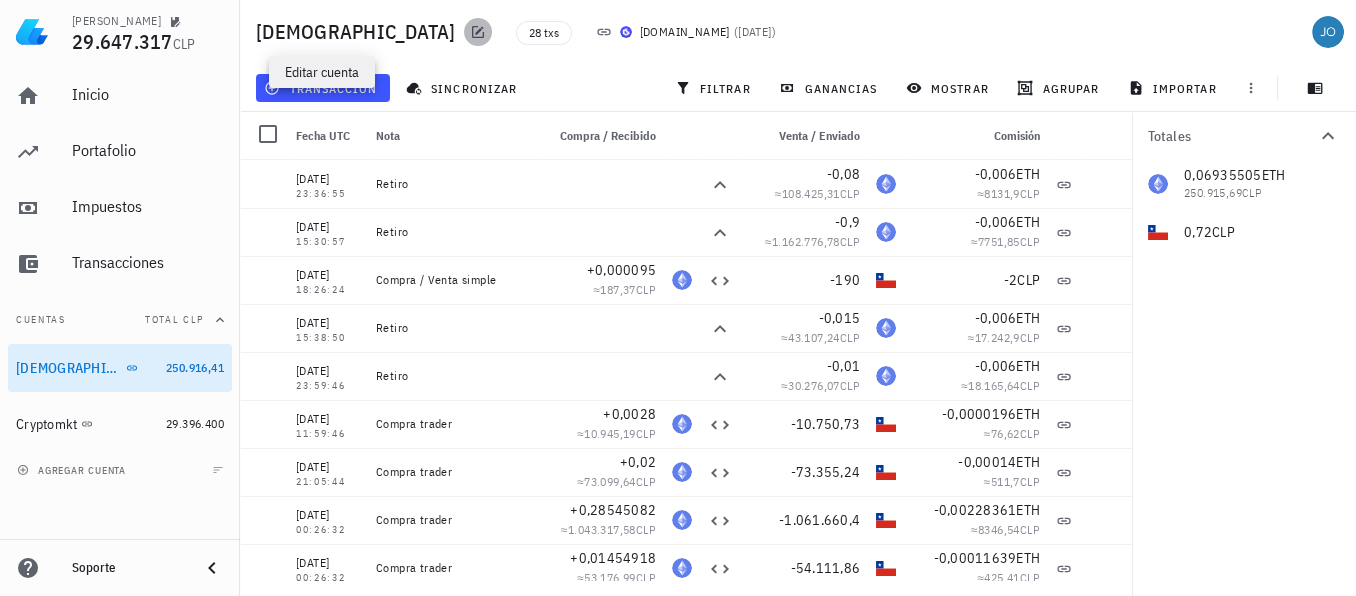 click 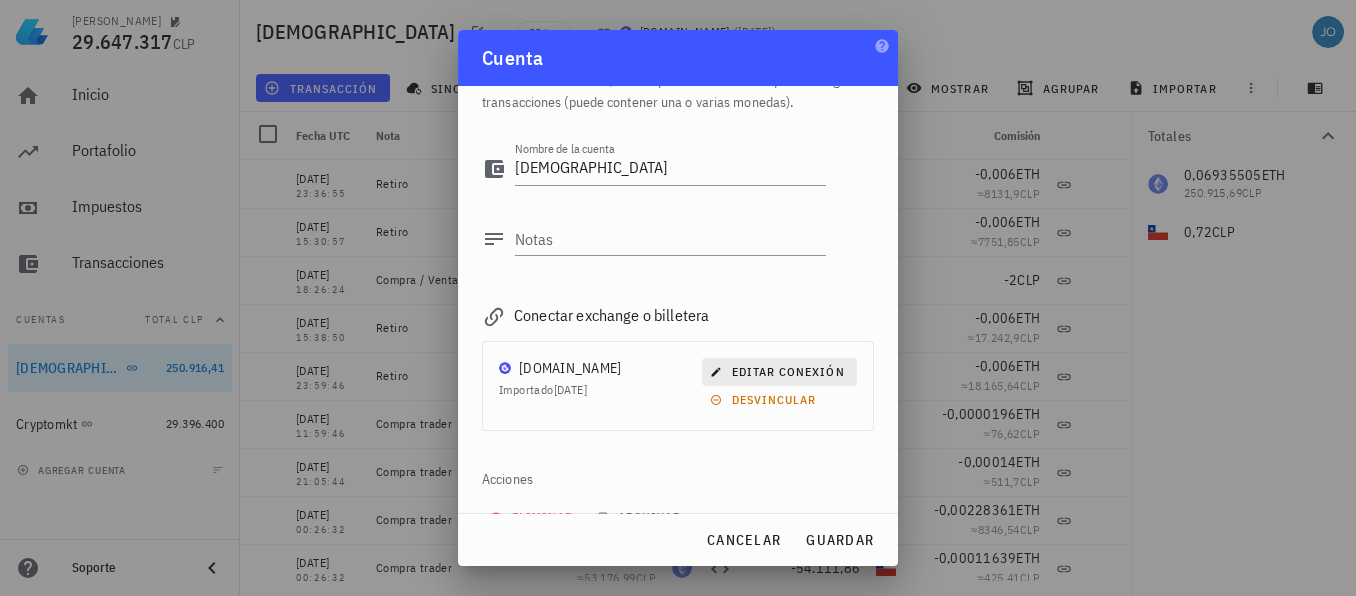 scroll, scrollTop: 99, scrollLeft: 0, axis: vertical 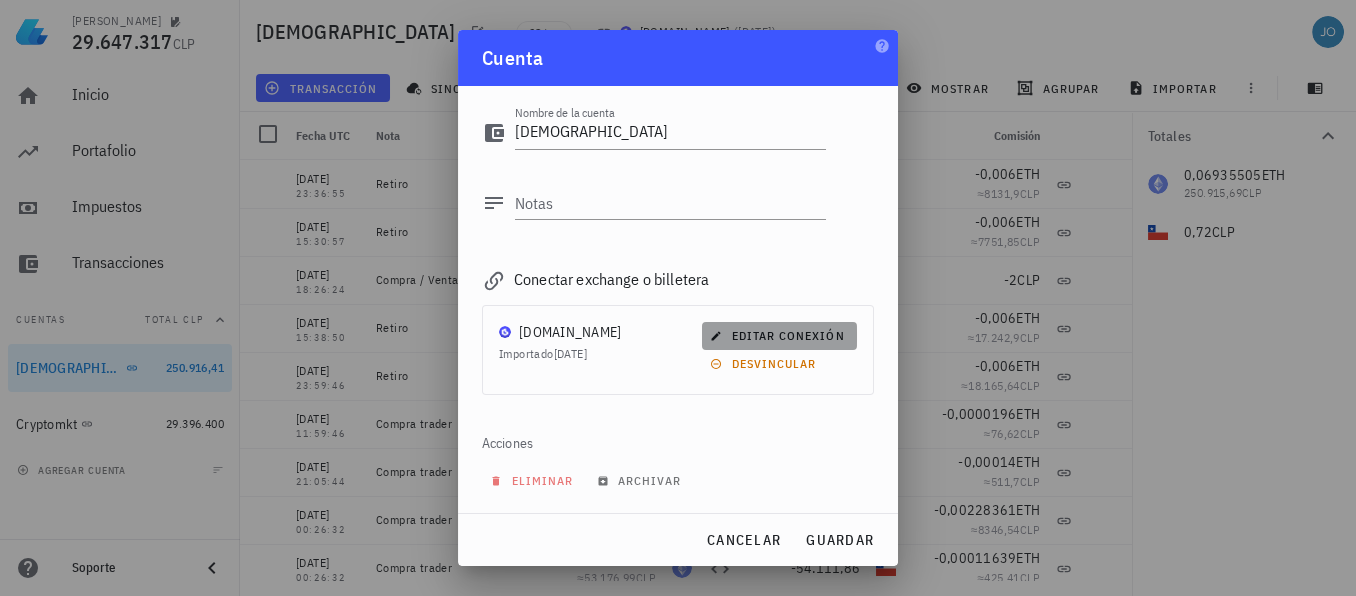 click on "editar conexión" at bounding box center [779, 335] 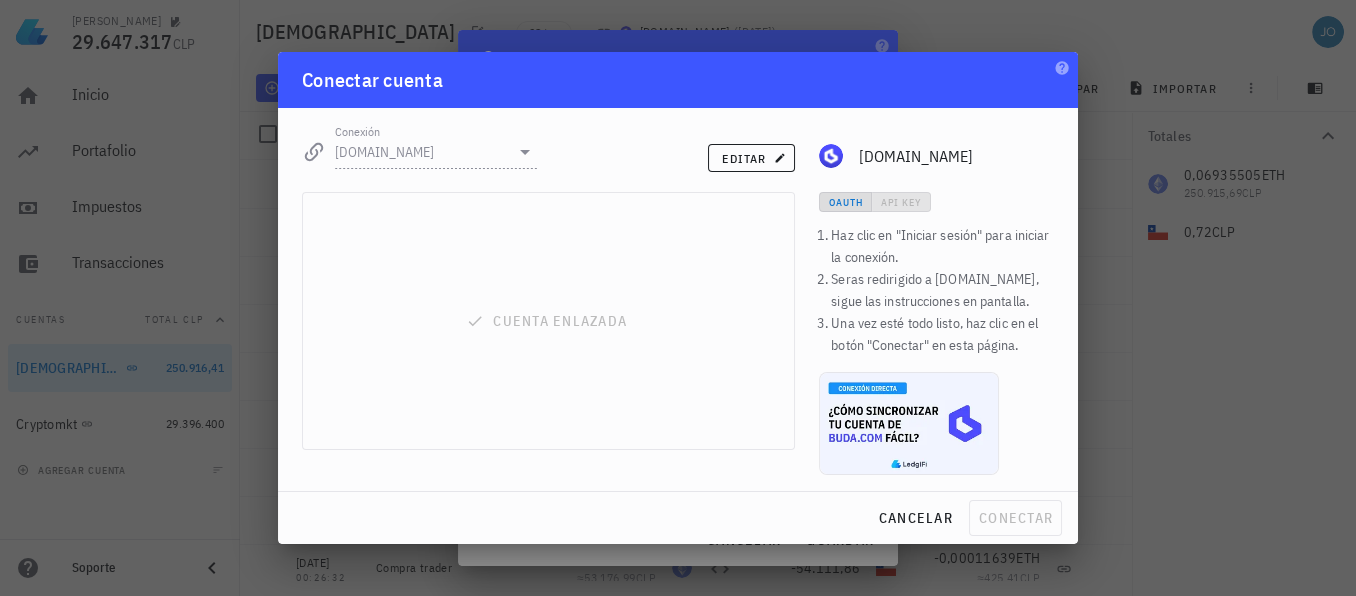 click at bounding box center (525, 152) 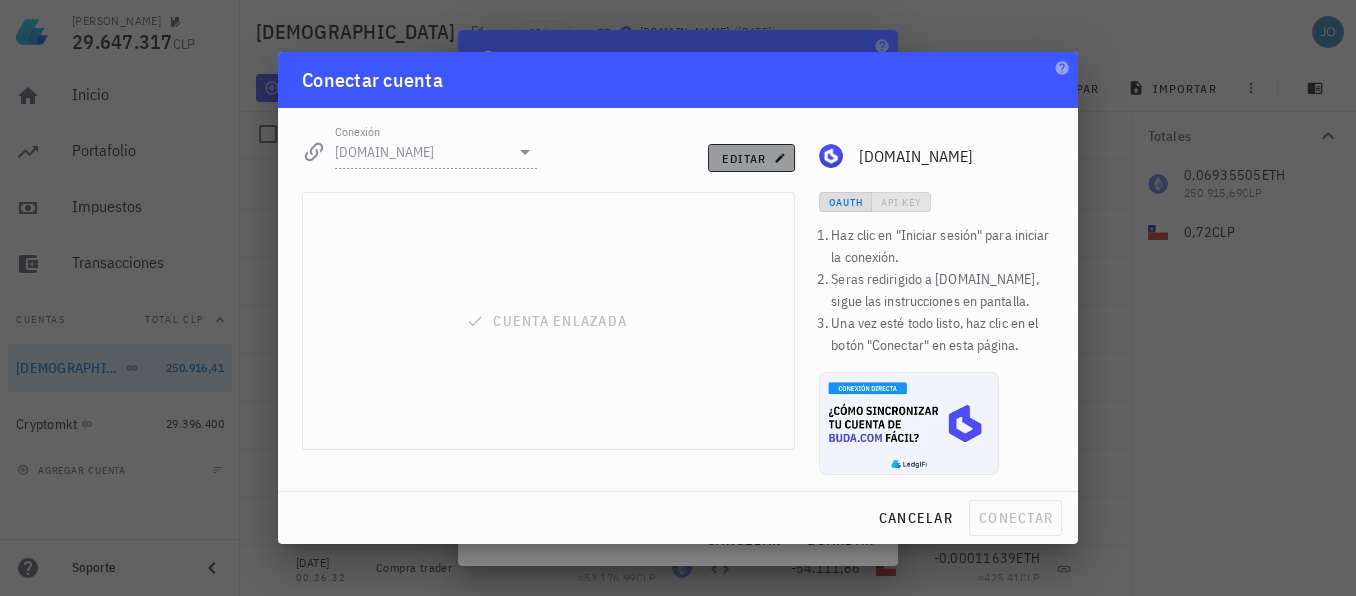 click 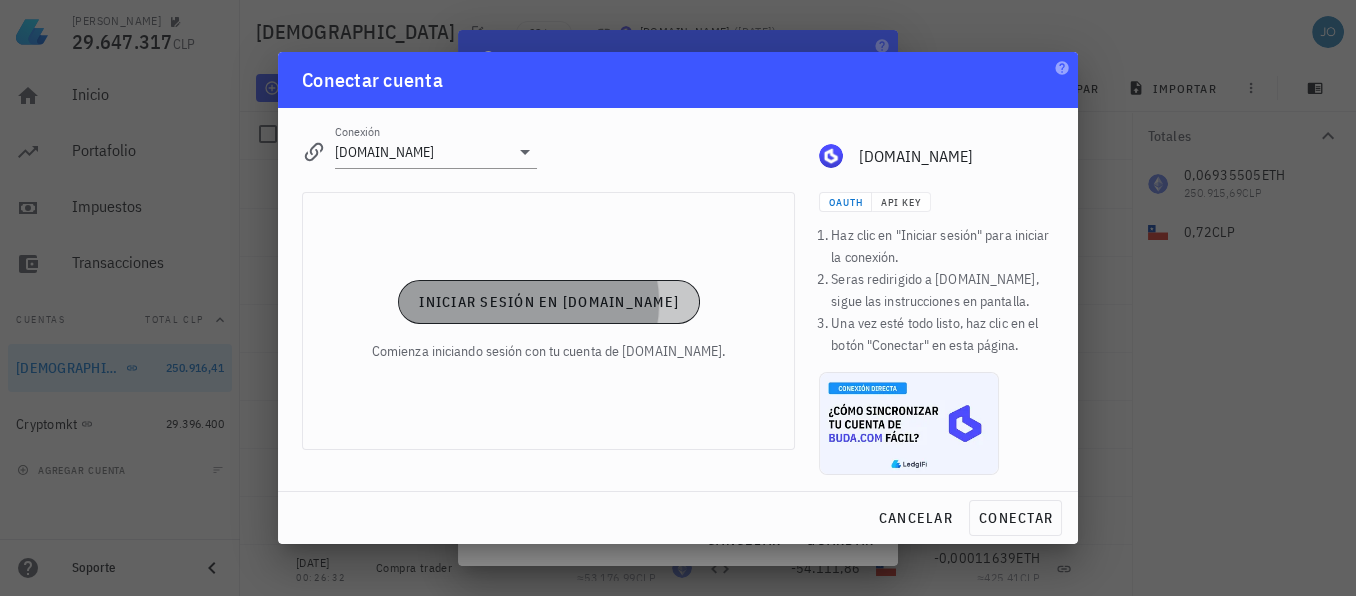 click on "Iniciar sesión en [DOMAIN_NAME]" at bounding box center (548, 302) 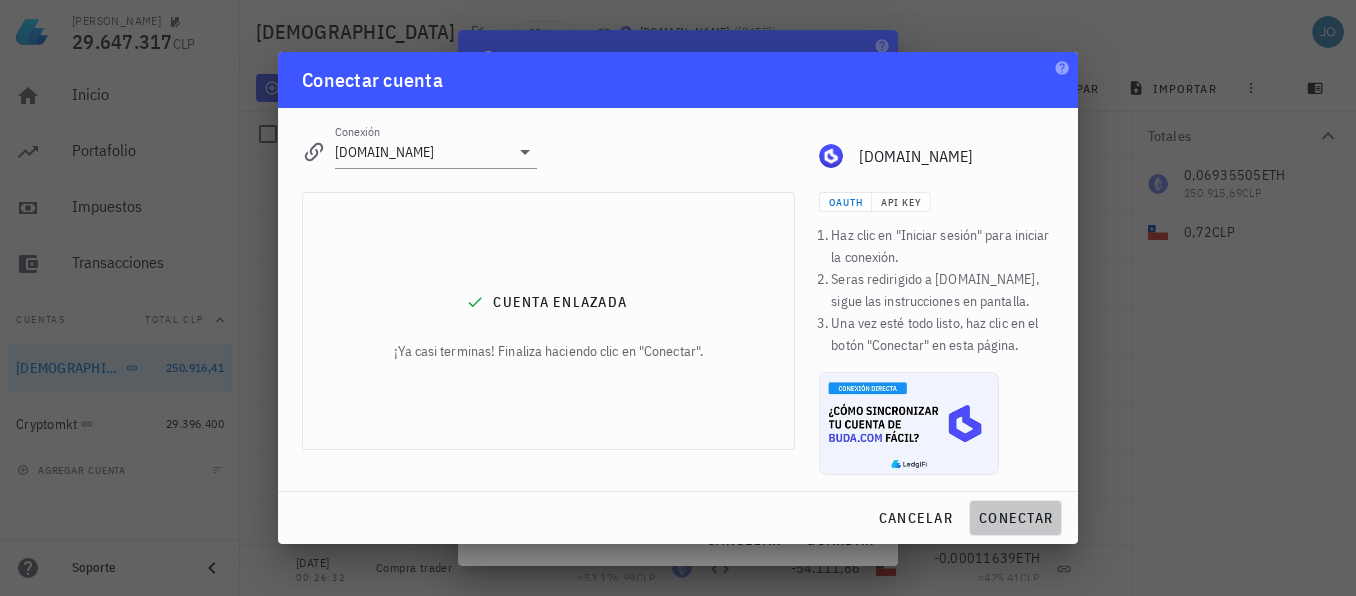 click on "conectar" at bounding box center [1015, 518] 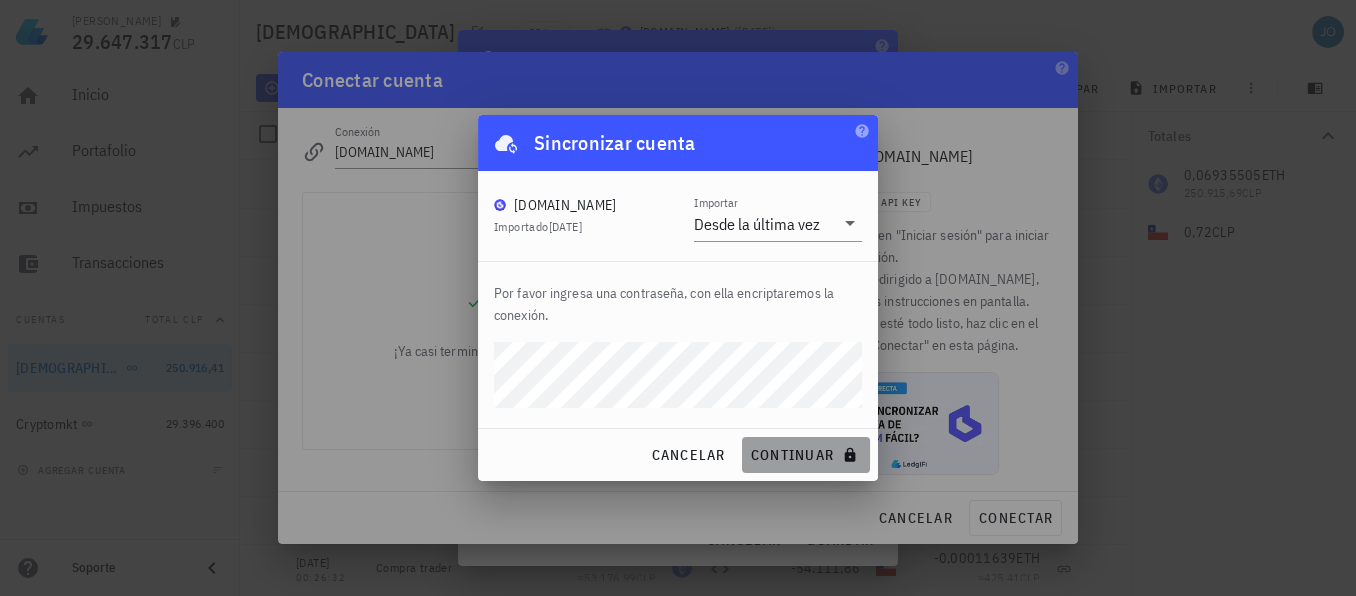 click on "continuar" at bounding box center [806, 455] 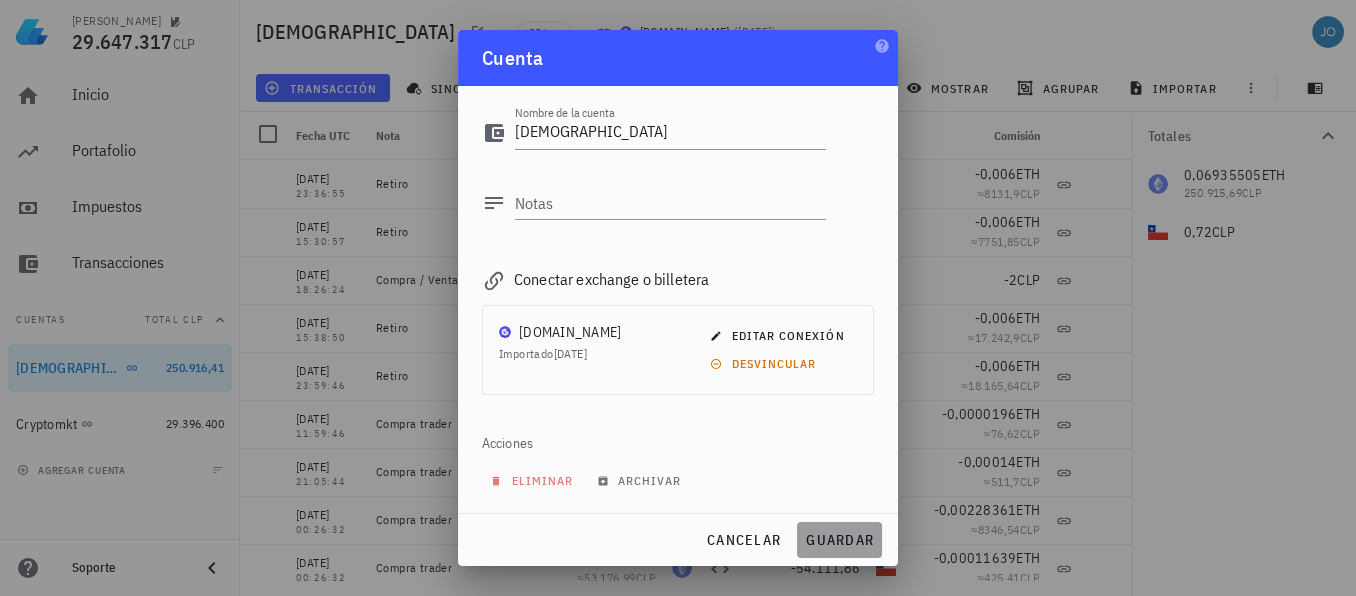 click on "guardar" at bounding box center [839, 540] 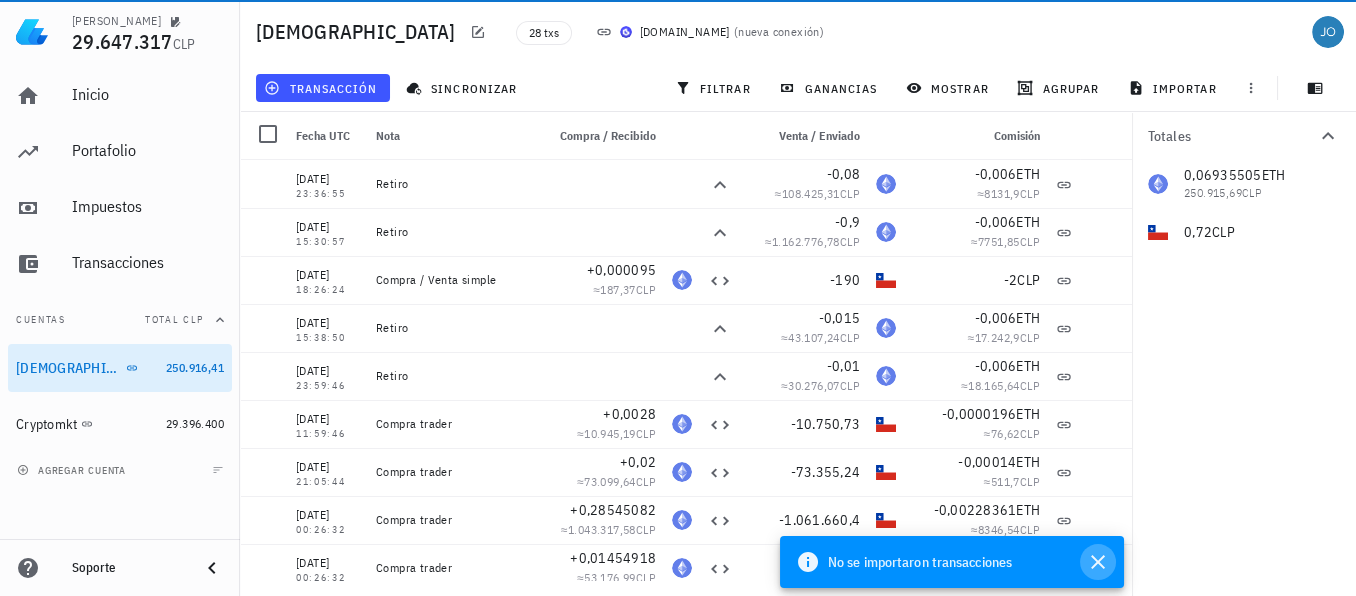 click 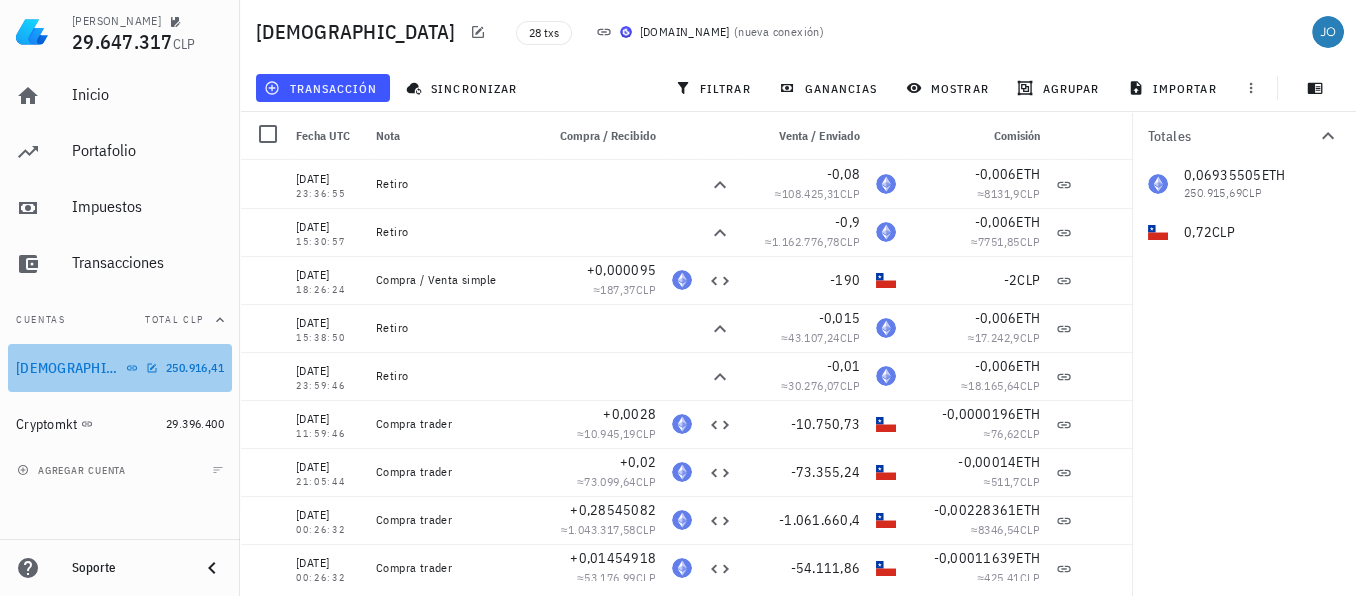 click on "[DEMOGRAPHIC_DATA]" at bounding box center [69, 368] 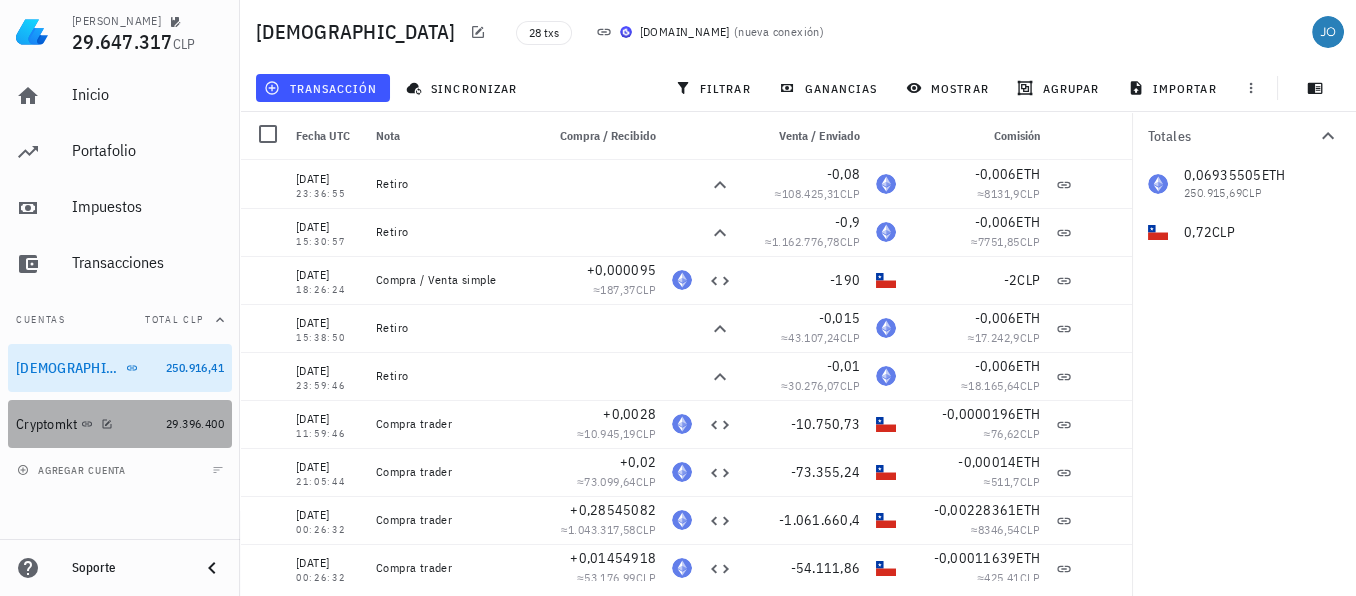 click on "Cryptomkt" at bounding box center (46, 424) 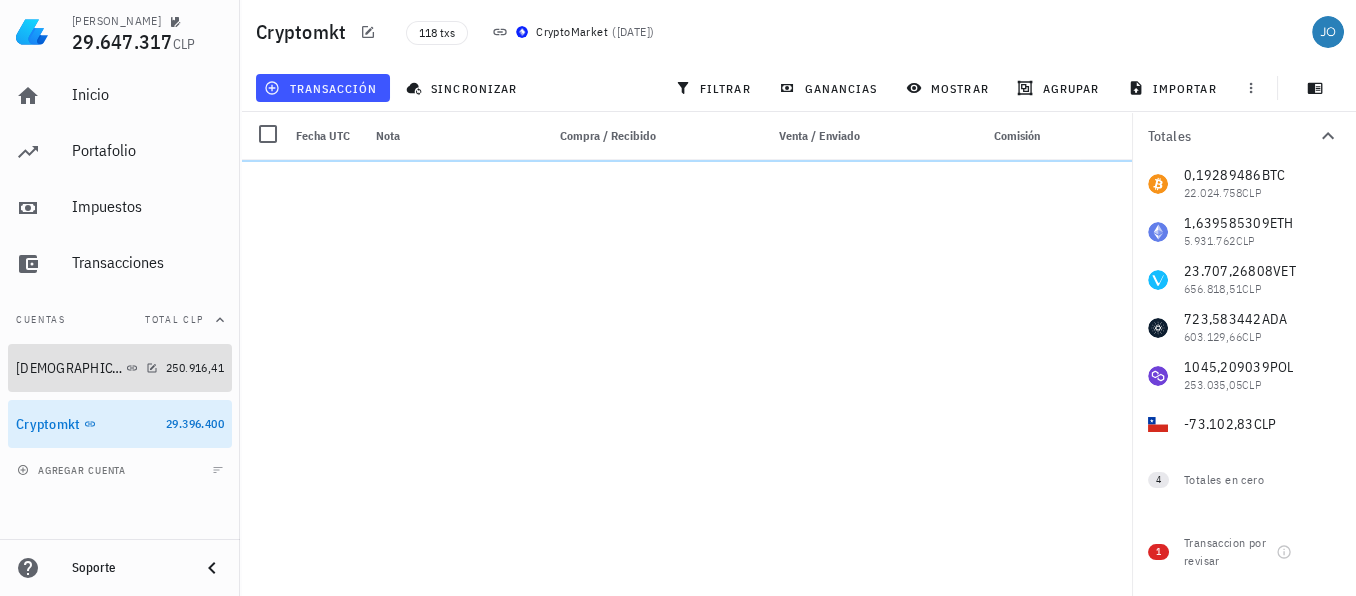 click on "[DEMOGRAPHIC_DATA]" at bounding box center (69, 368) 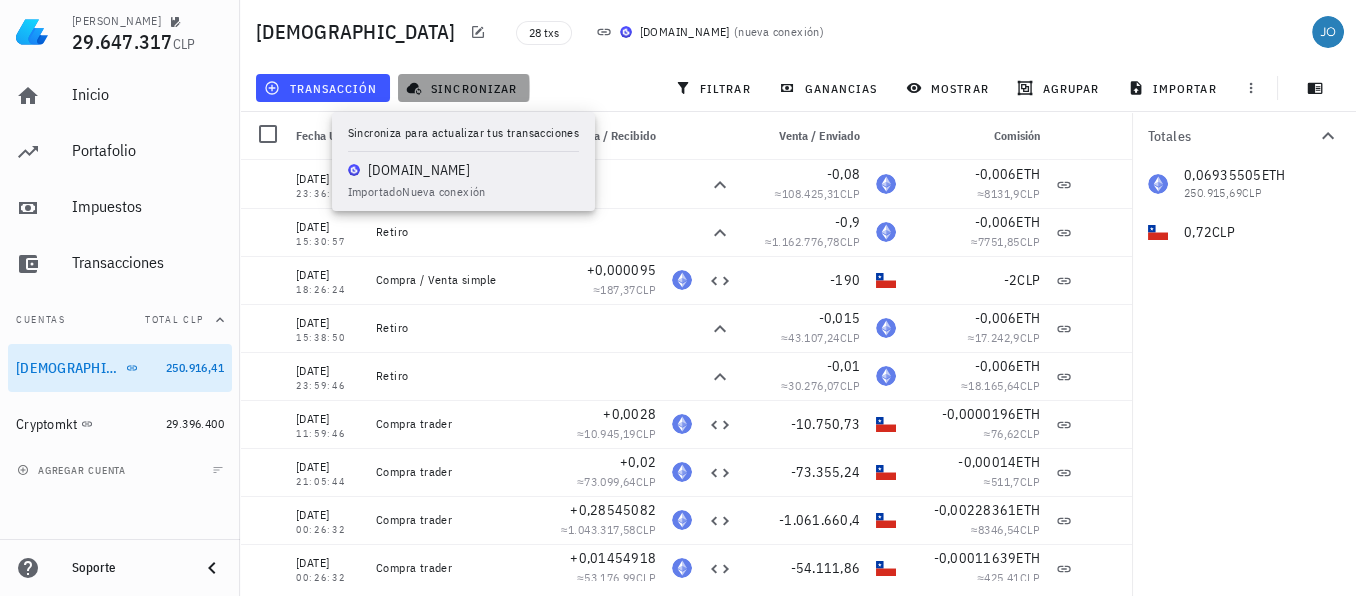 click on "sincronizar" at bounding box center [463, 88] 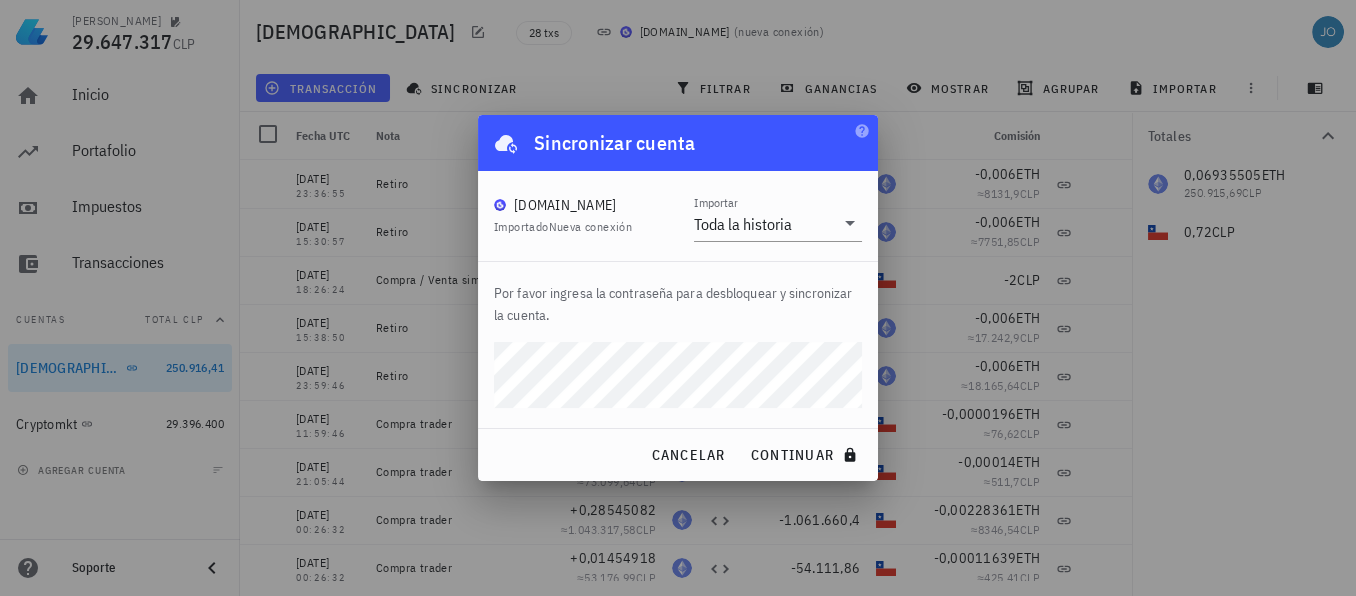click on "[PERSON_NAME]
29.647.317  CLP
Inicio
[GEOGRAPHIC_DATA]
Impuestos
[GEOGRAPHIC_DATA]
Cuentas
Total
CLP
Buda       250.916,41 Cryptomkt       29.396.400
agregar cuenta
Soporte
[GEOGRAPHIC_DATA]
28 txs
[DOMAIN_NAME]   ( nueva conexión )
transacción
sincronizar
filtrar
ganancias
mostrar
[GEOGRAPHIC_DATA]
importar
Totales
0,06935505  ETH   250.915,69  CLP     0,72  CLP                     0  transacciones en la lista están seleccionadas.   Seleccionar todas las transacciones (28)   Fecha UTC Nota Compra / Recibido Venta / Enviado" at bounding box center [678, 298] 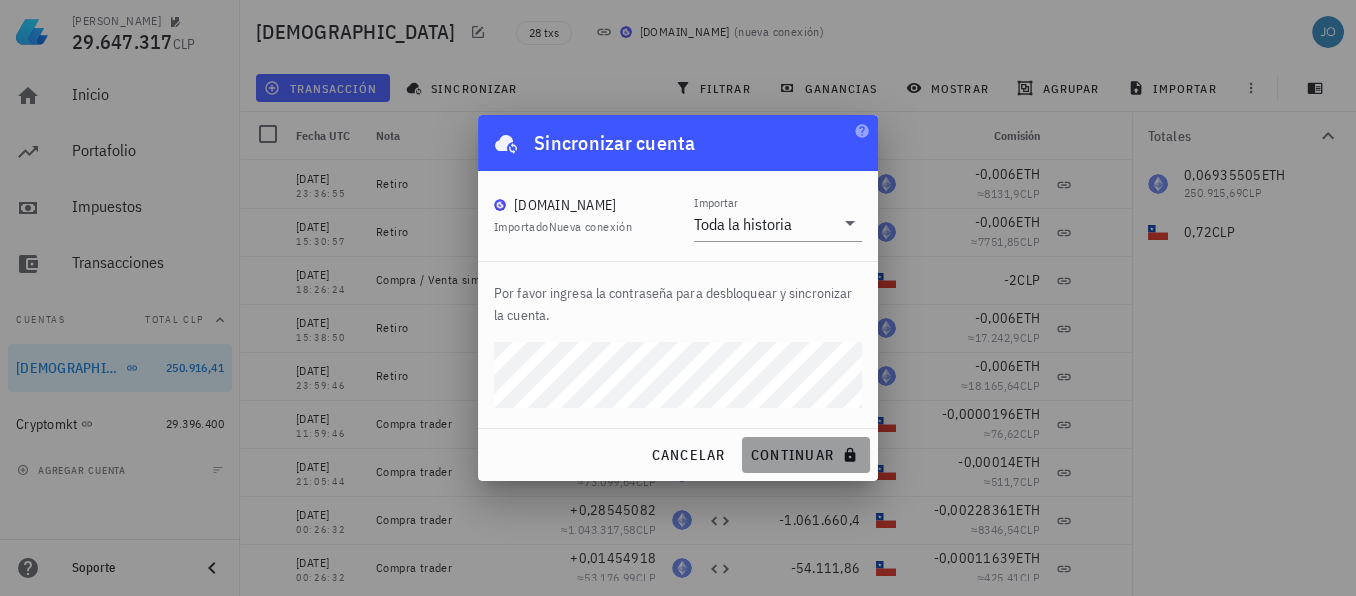 click on "continuar" at bounding box center (806, 455) 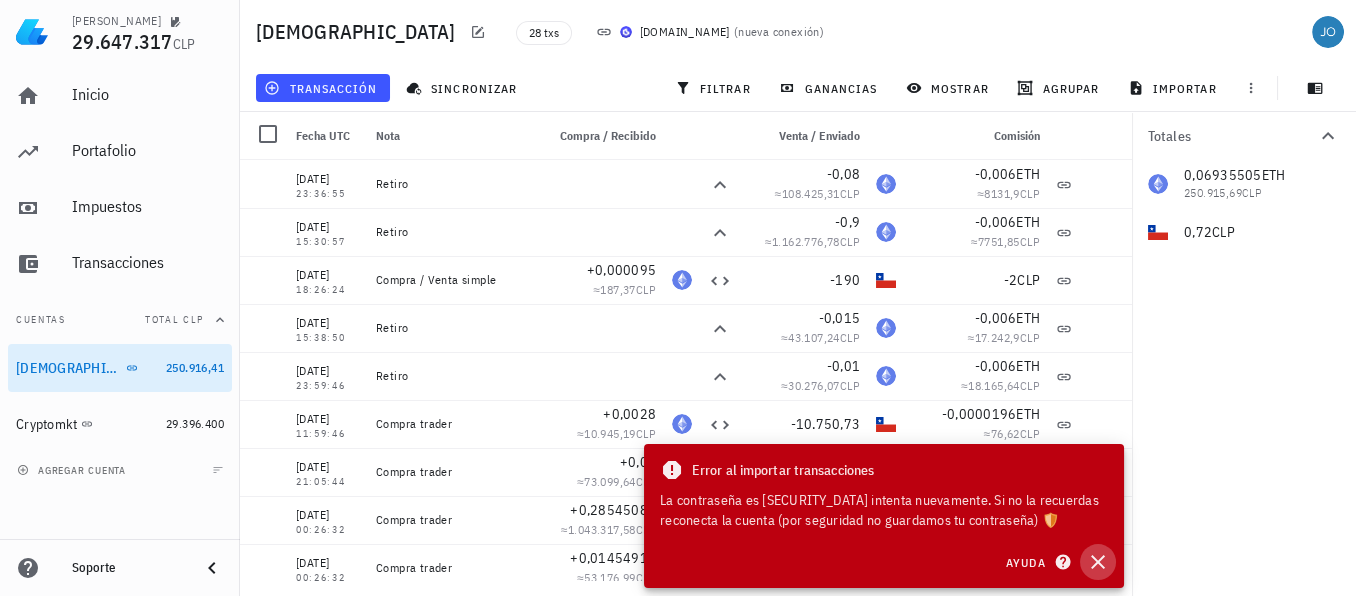 click 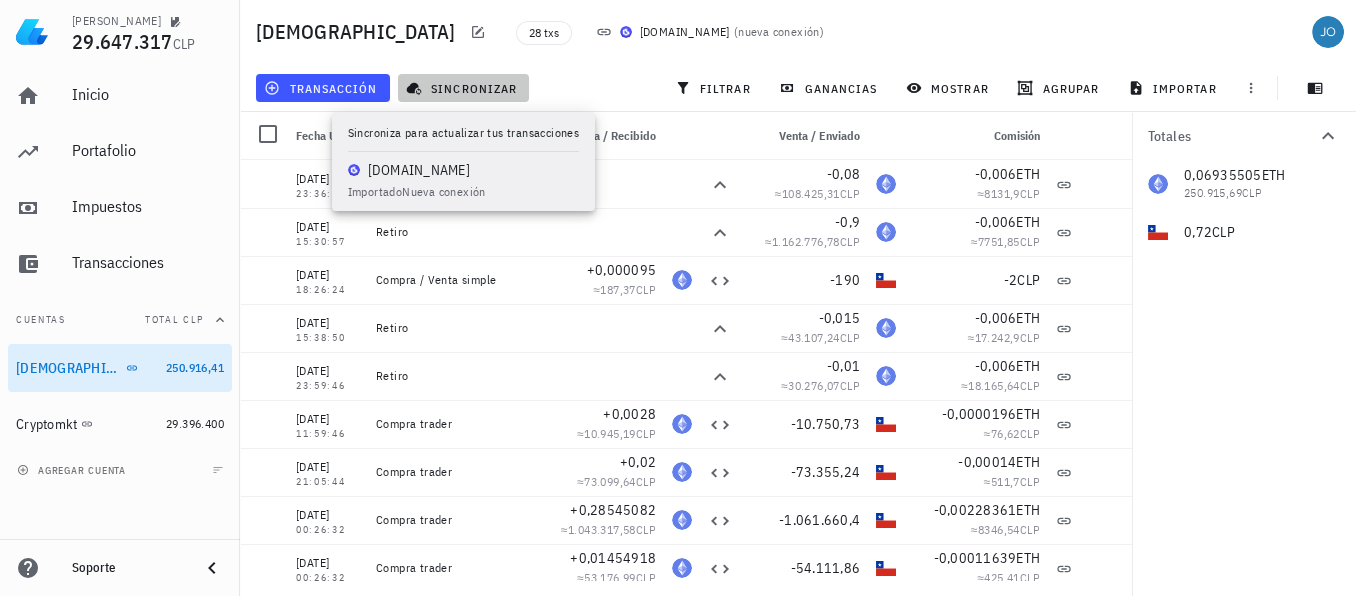 click on "sincronizar" at bounding box center [463, 88] 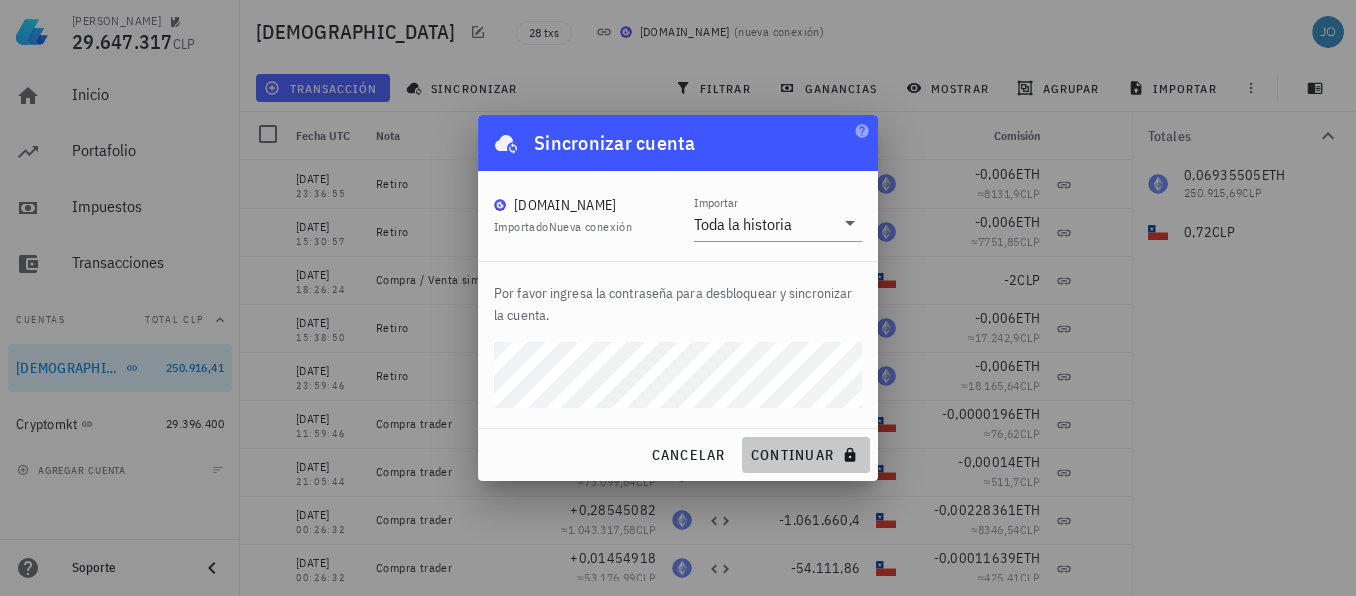 click on "continuar" at bounding box center [806, 455] 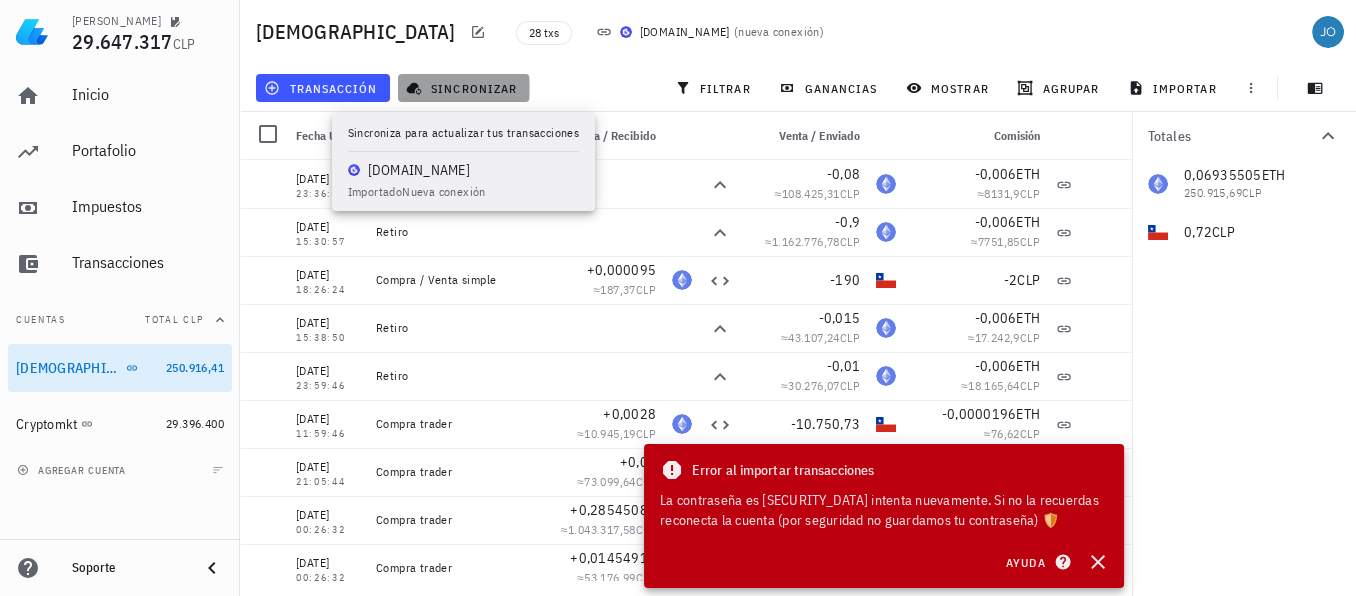 click on "sincronizar" at bounding box center [464, 88] 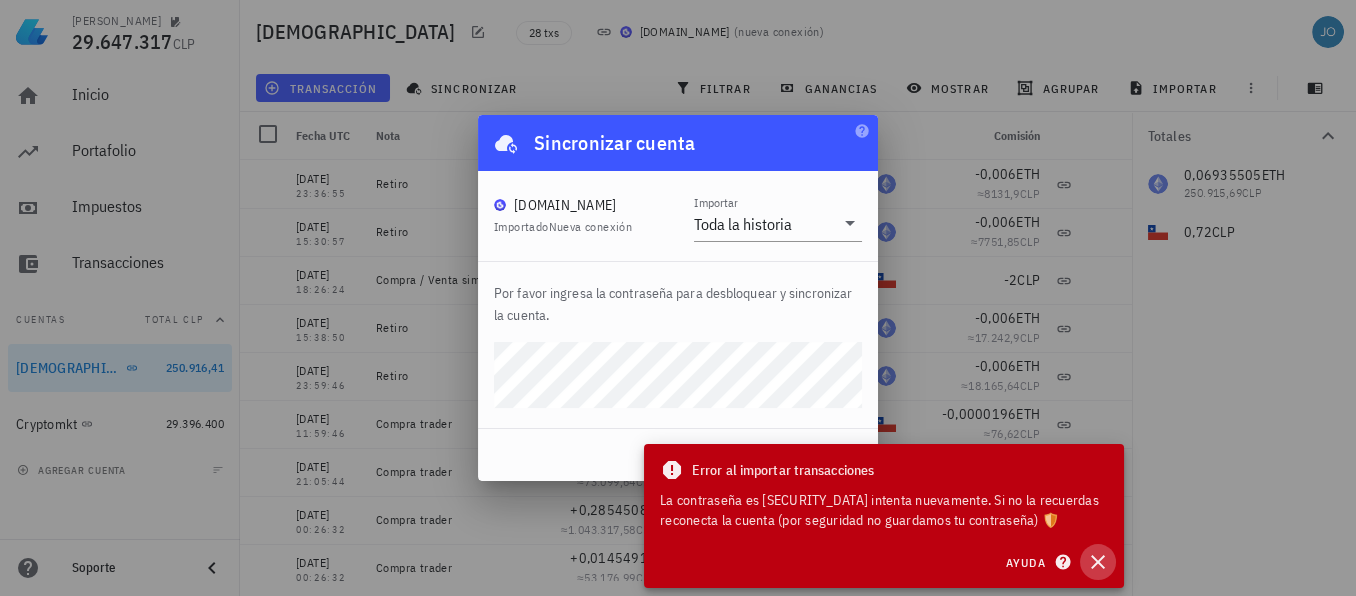 click 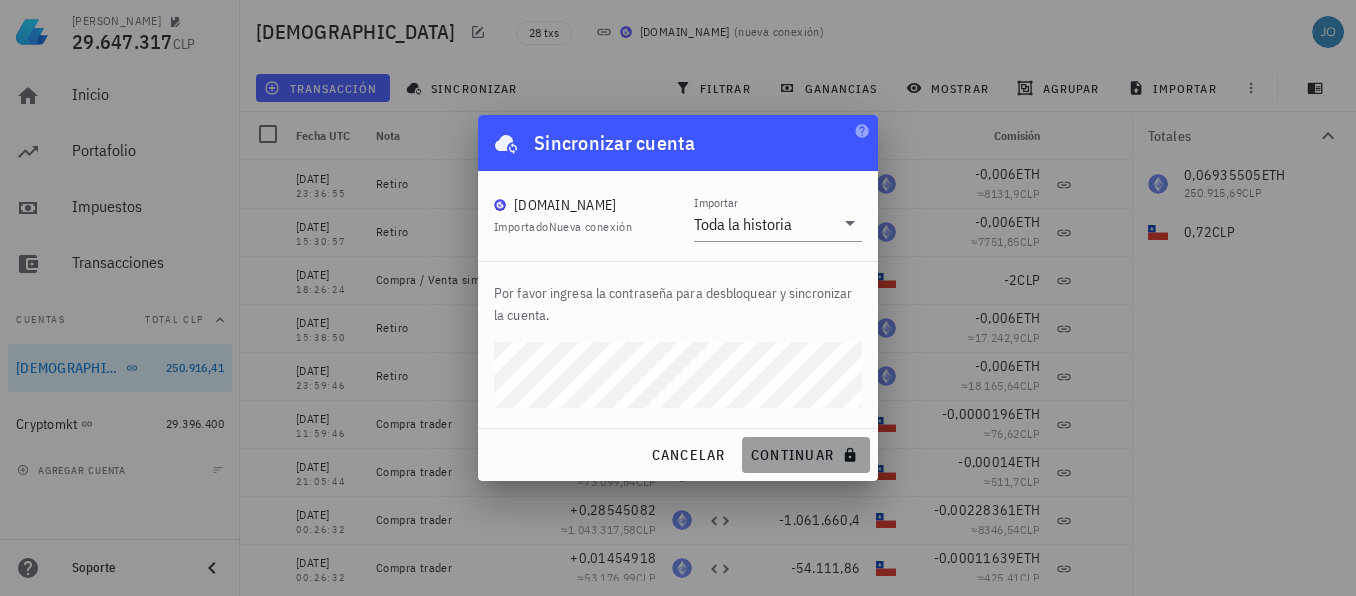 click on "continuar" at bounding box center [806, 455] 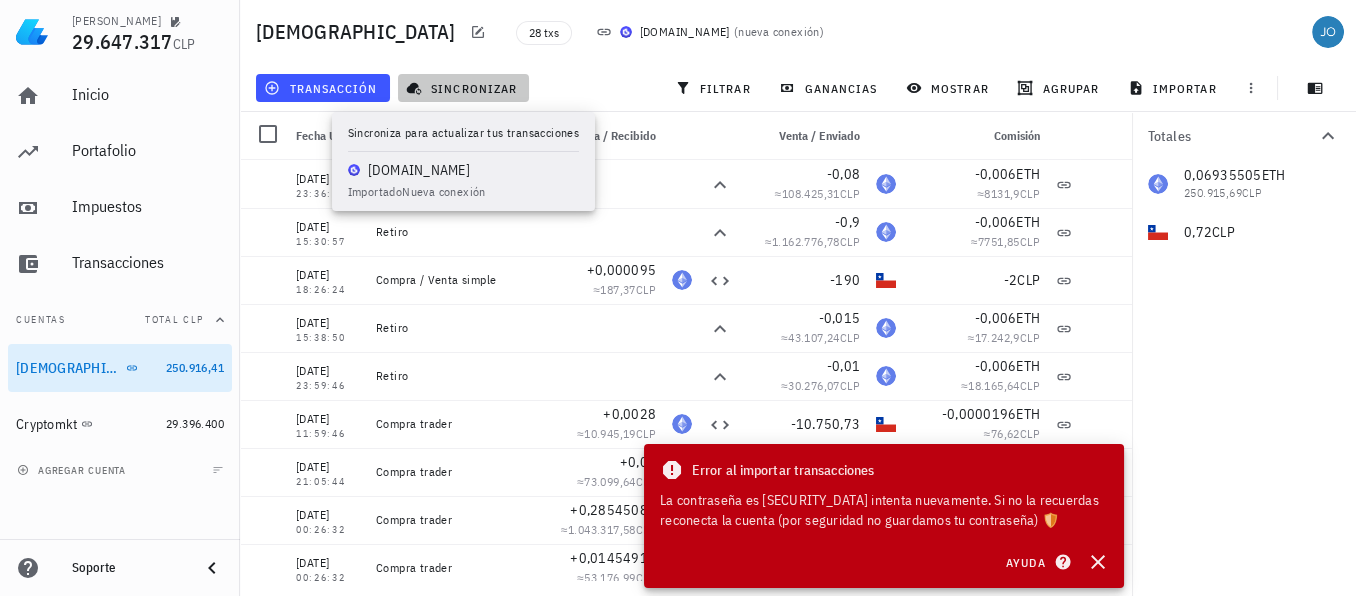 click on "sincronizar" at bounding box center [463, 88] 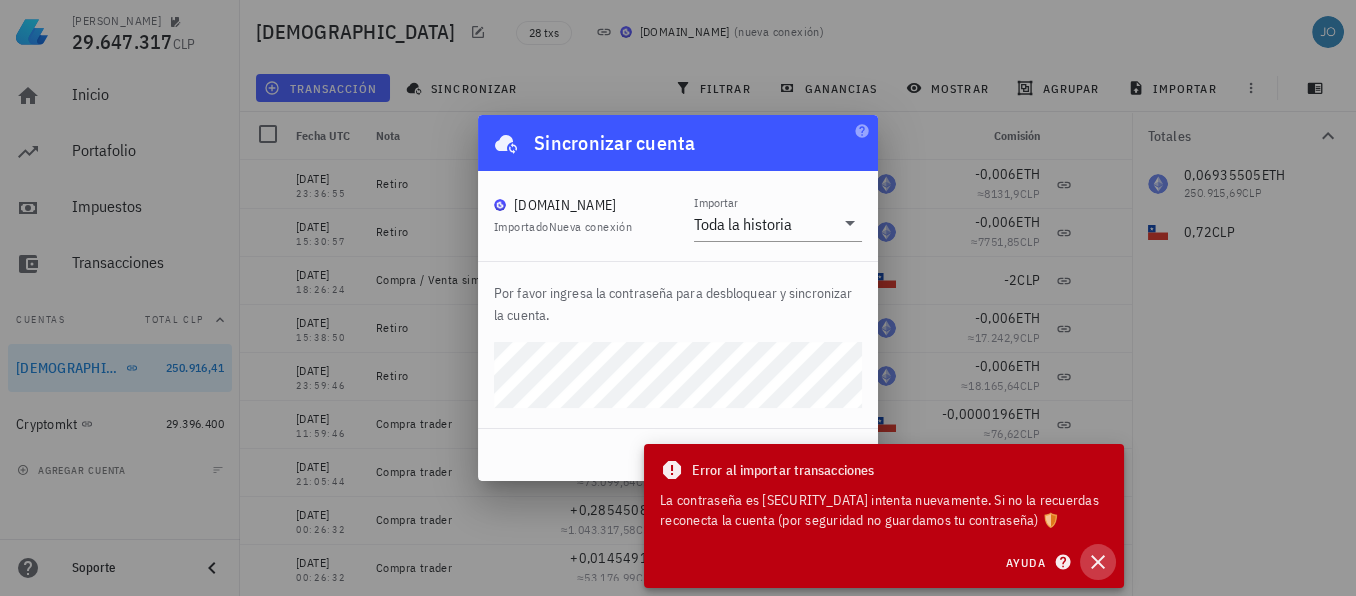 click 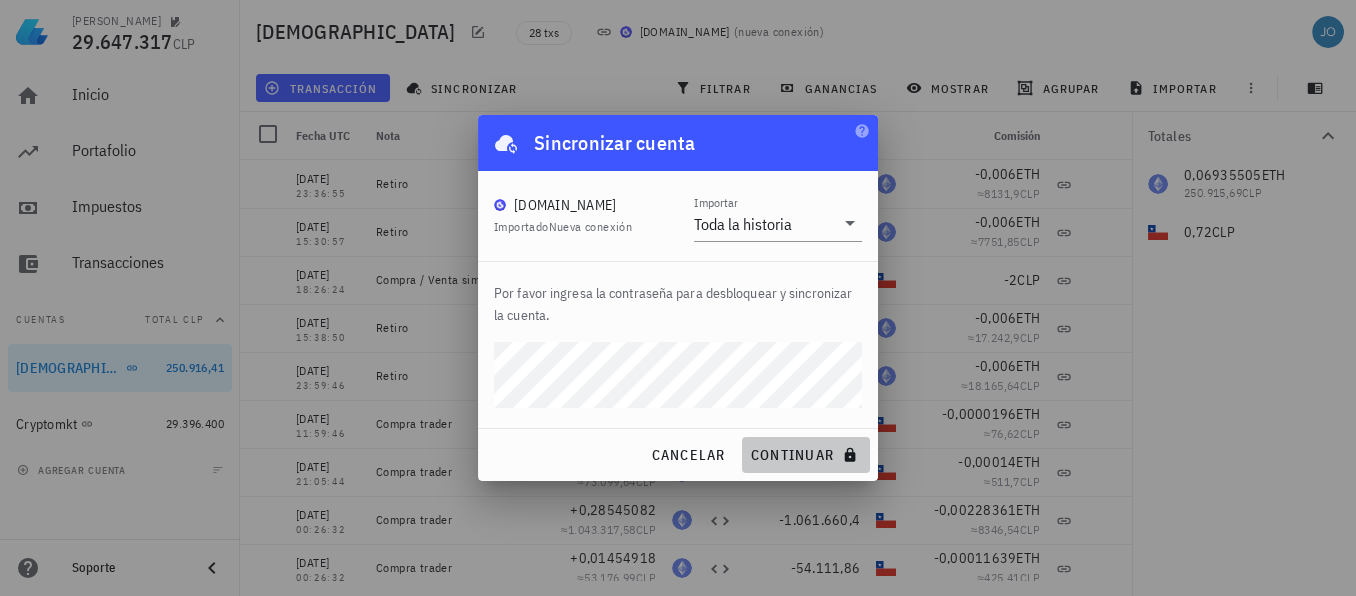 click on "continuar" at bounding box center (806, 455) 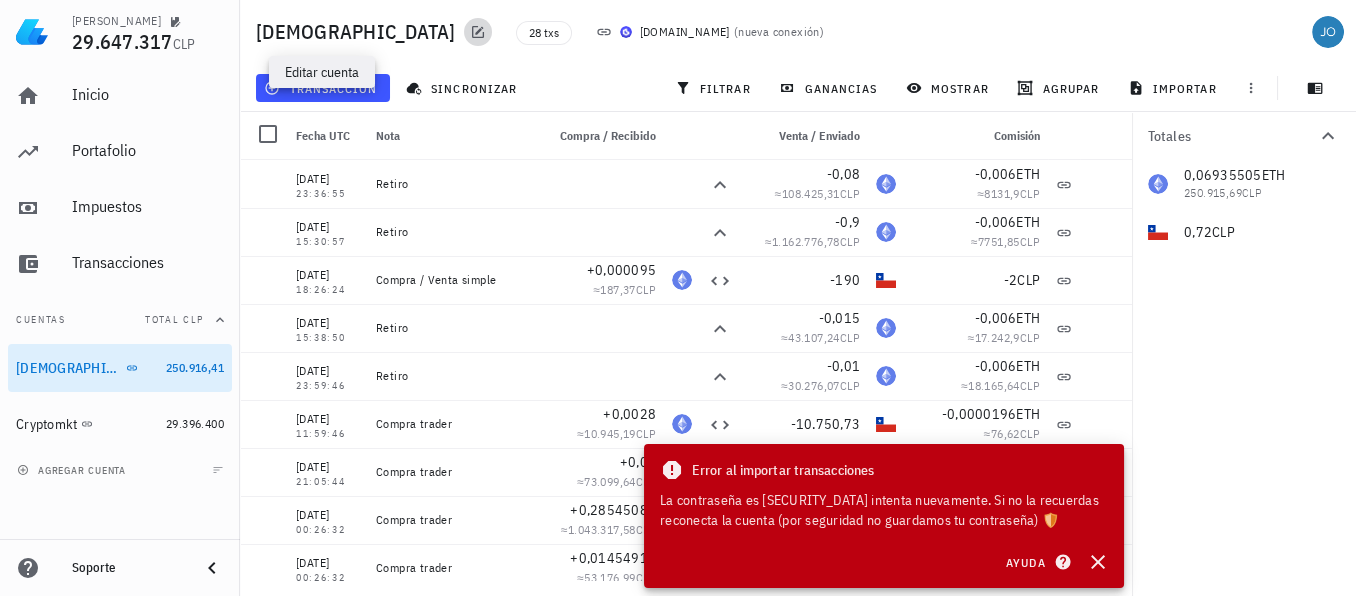 click 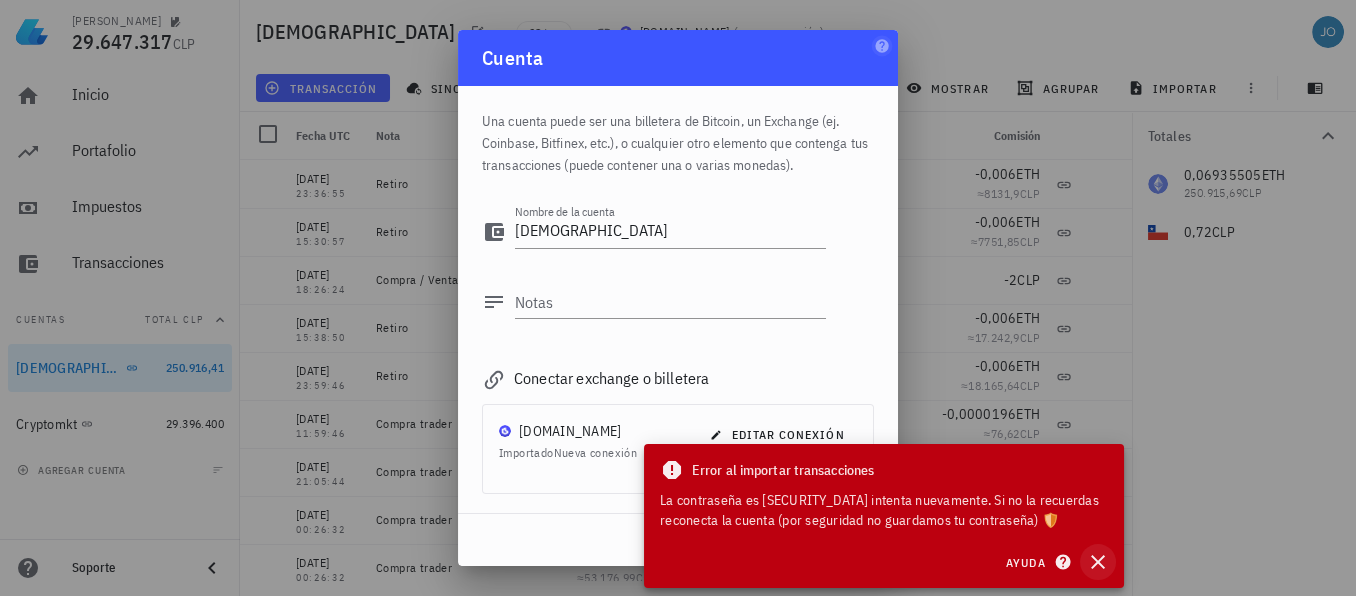click 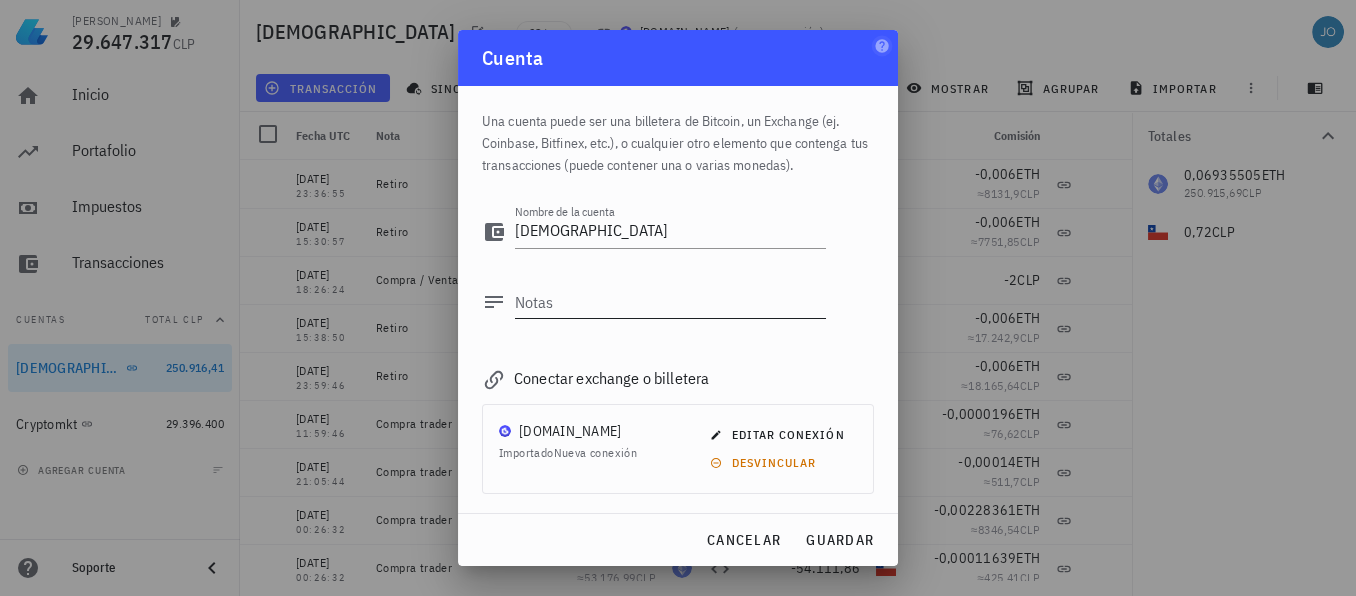 scroll, scrollTop: 99, scrollLeft: 0, axis: vertical 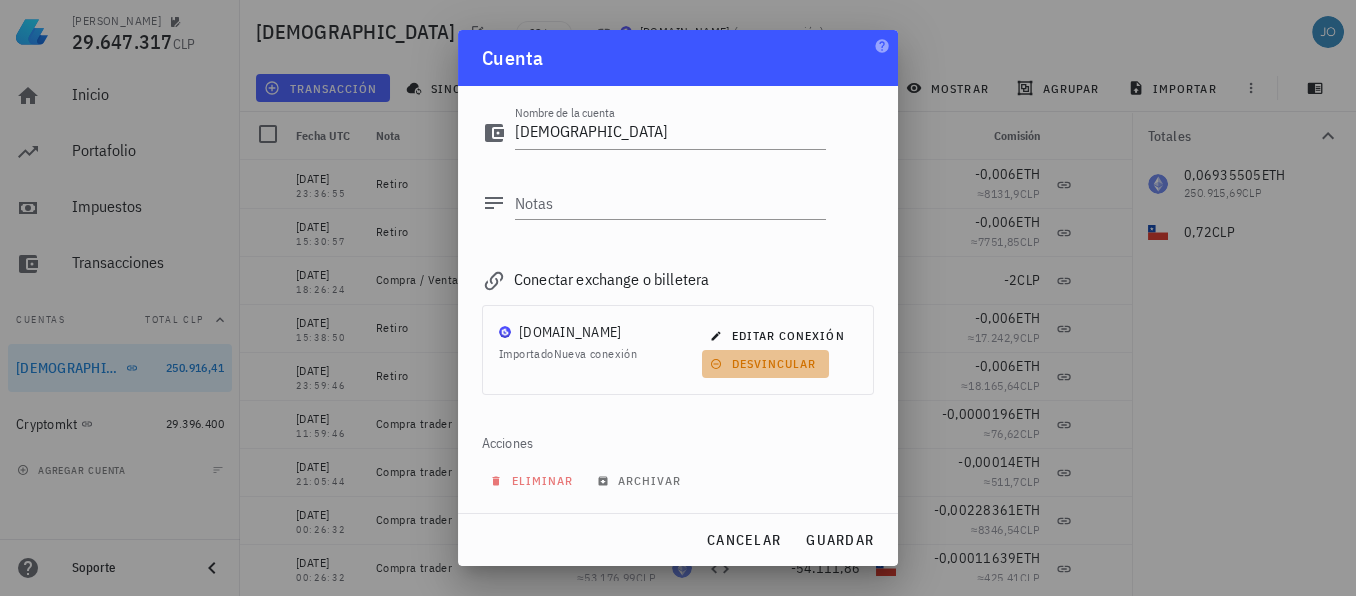 click on "desvincular" at bounding box center [765, 363] 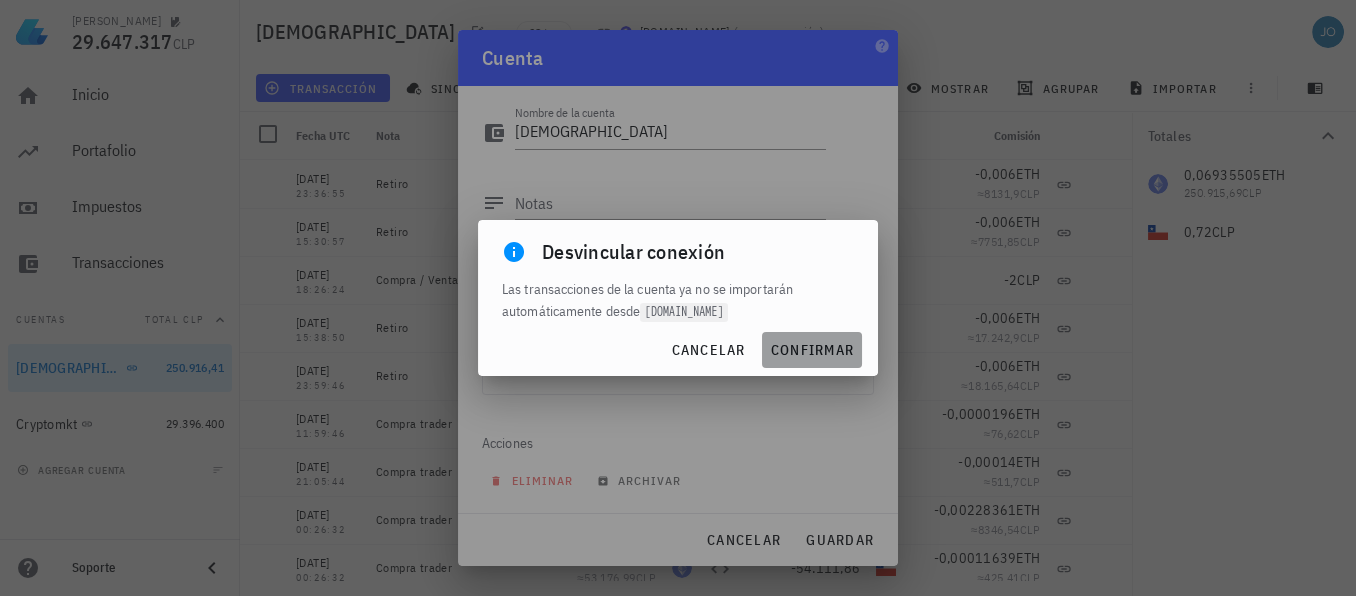 click on "confirmar" at bounding box center [812, 350] 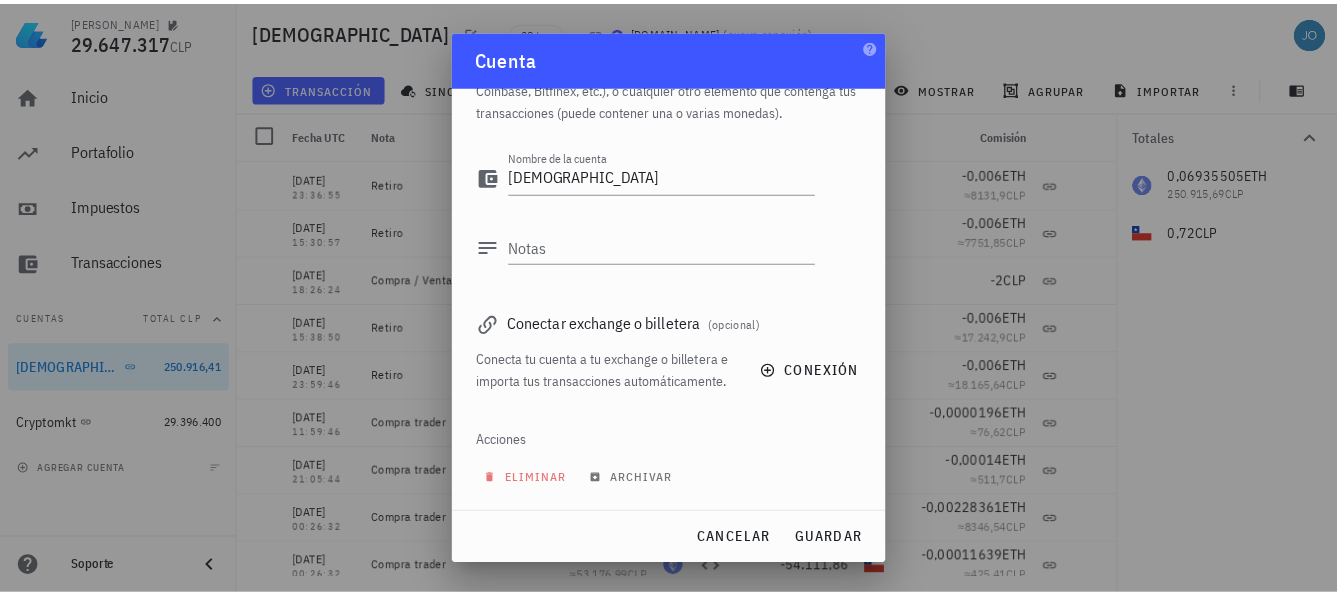 scroll, scrollTop: 76, scrollLeft: 0, axis: vertical 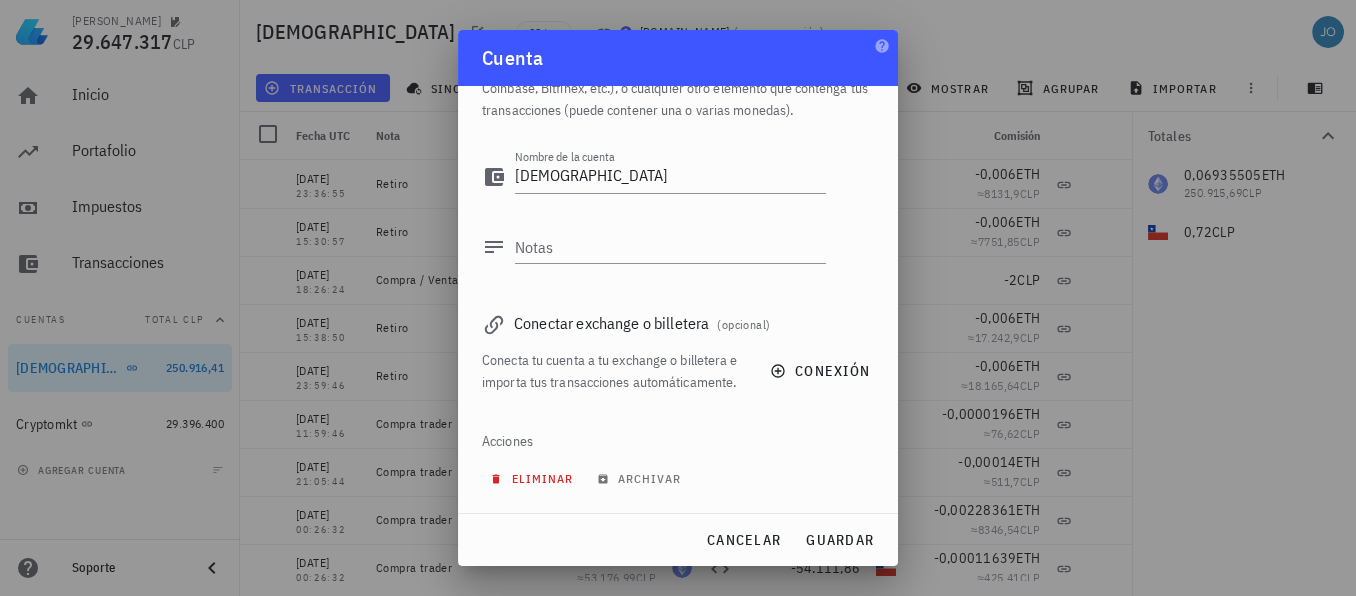 click on "eliminar" at bounding box center (533, 478) 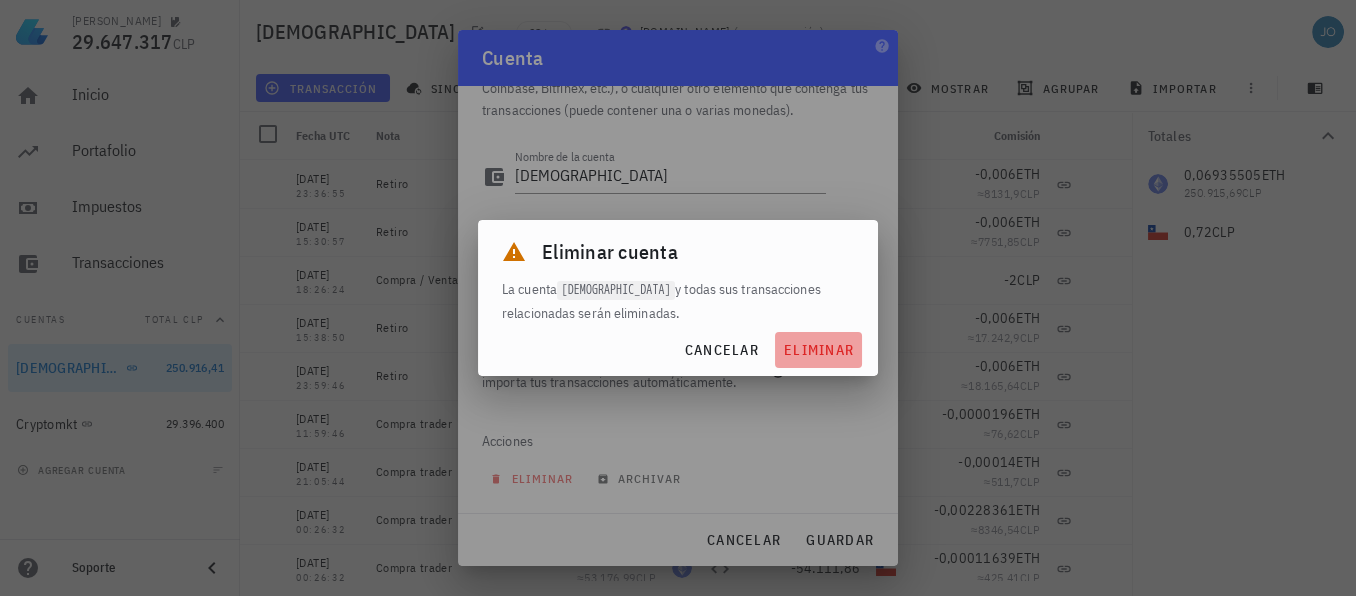 click on "eliminar" at bounding box center (818, 350) 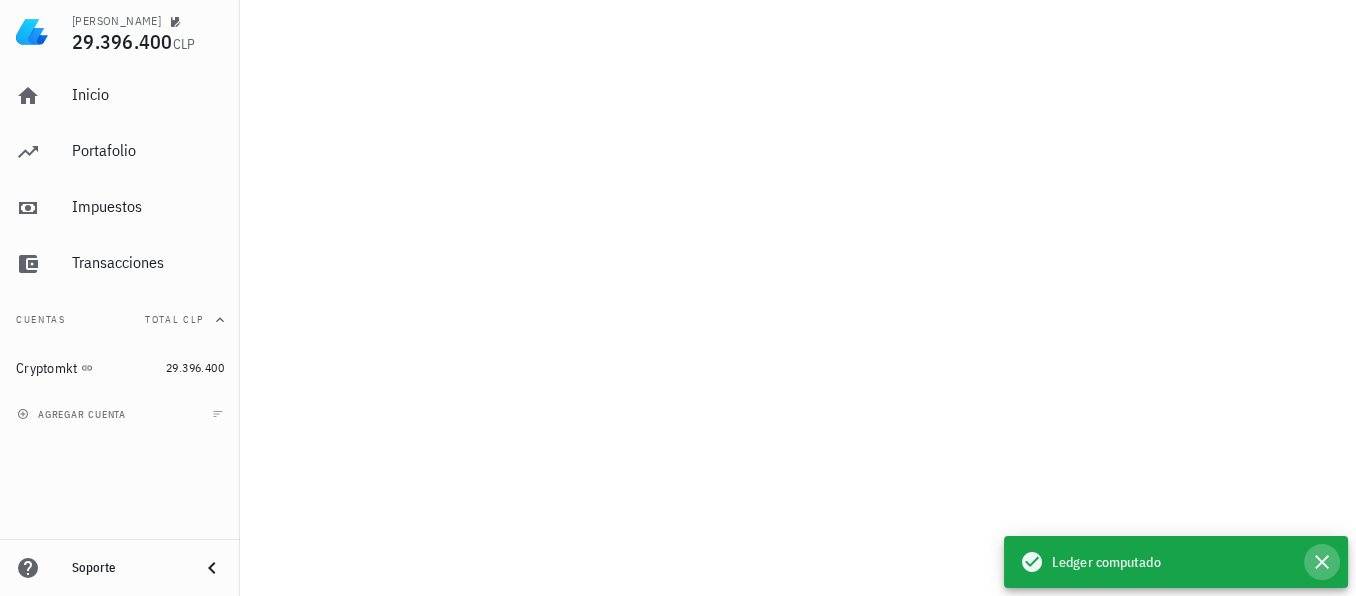 click 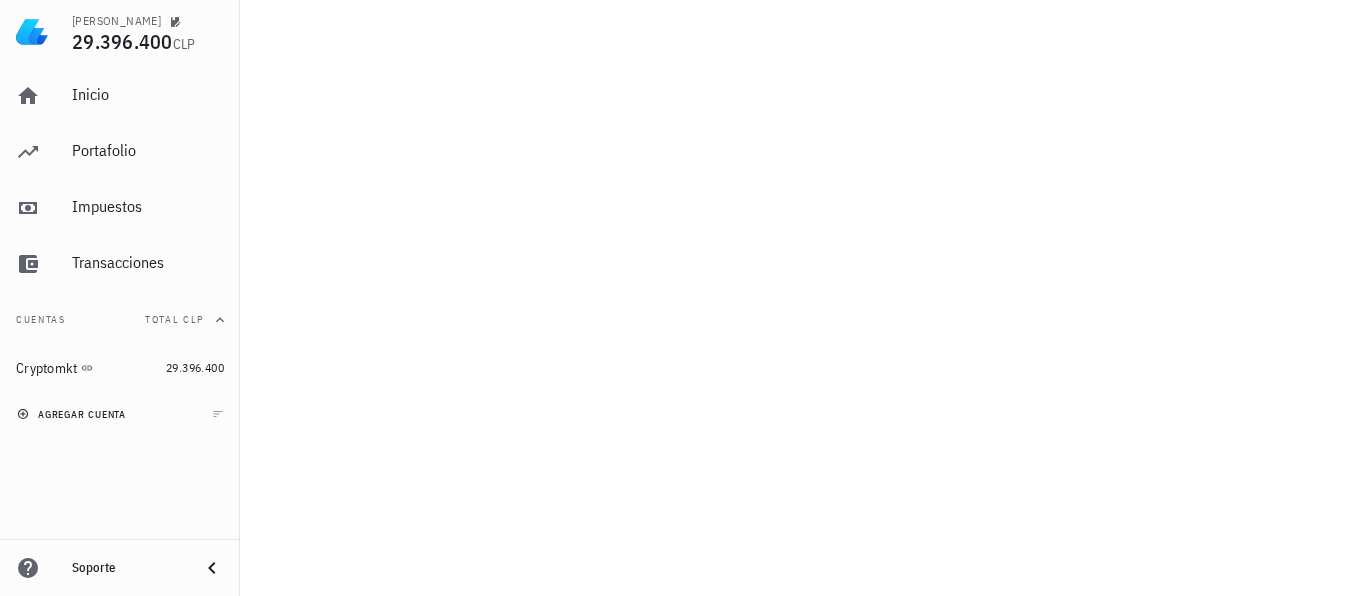 click on "agregar cuenta" at bounding box center [73, 414] 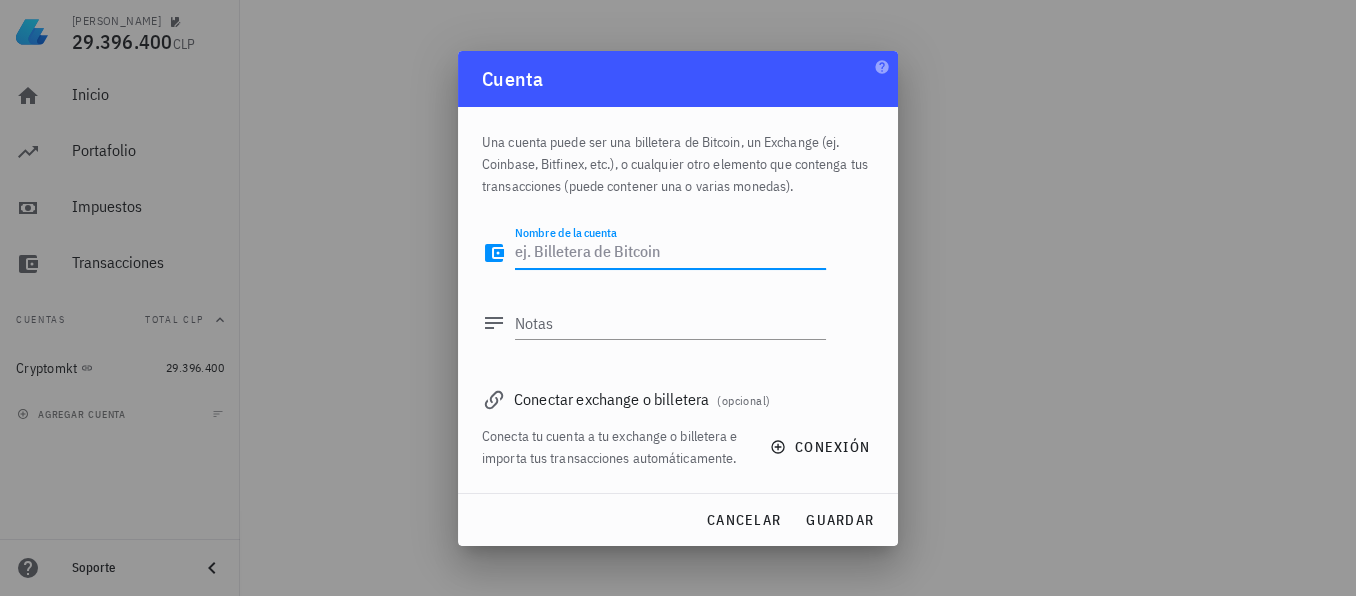 click on "Nombre de la cuenta" at bounding box center [670, 253] 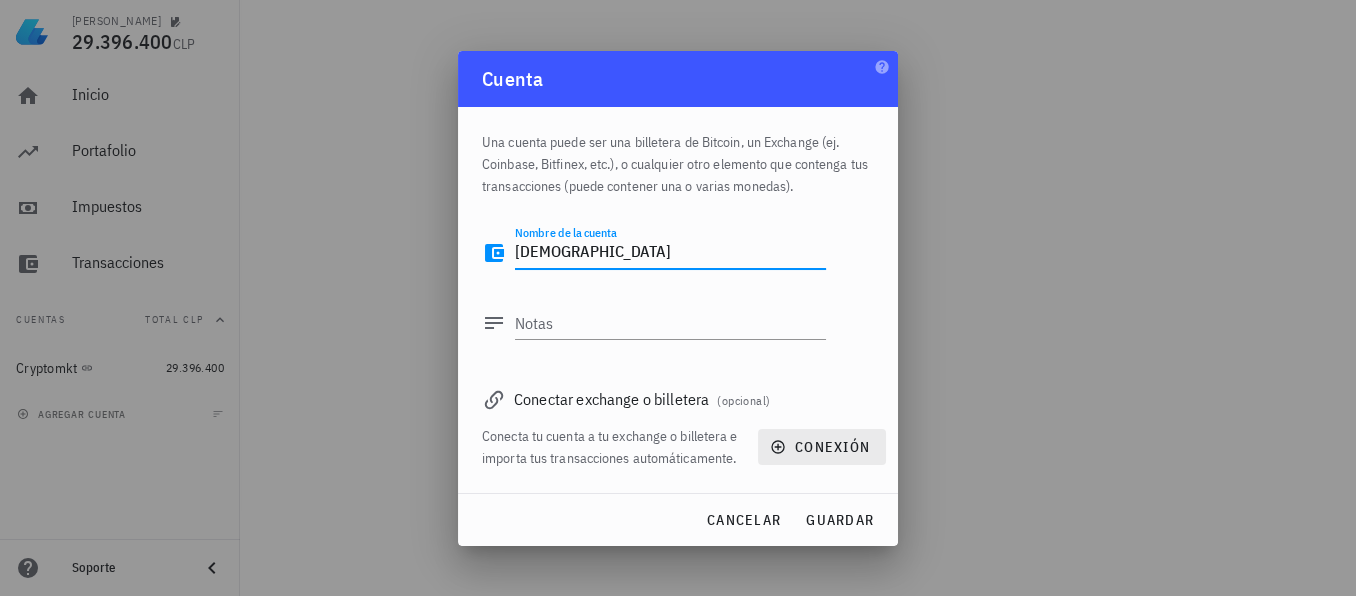 type on "[DEMOGRAPHIC_DATA]" 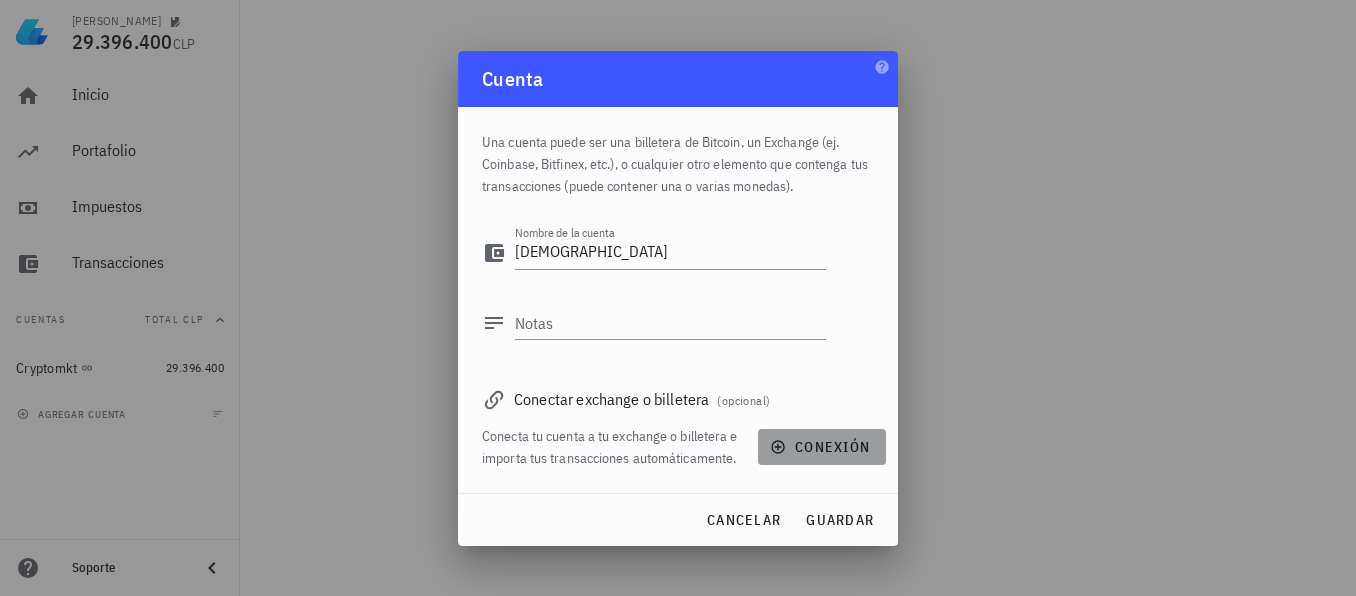 click on "conexión" at bounding box center [822, 447] 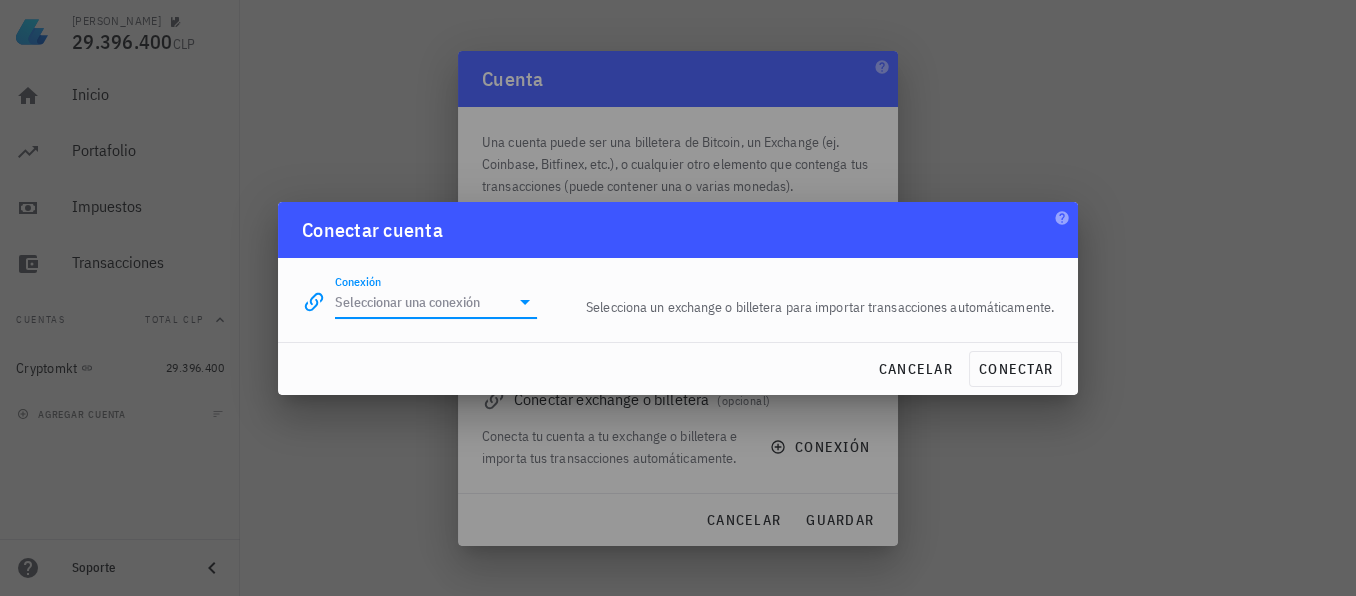 click on "Conexión" at bounding box center [422, 302] 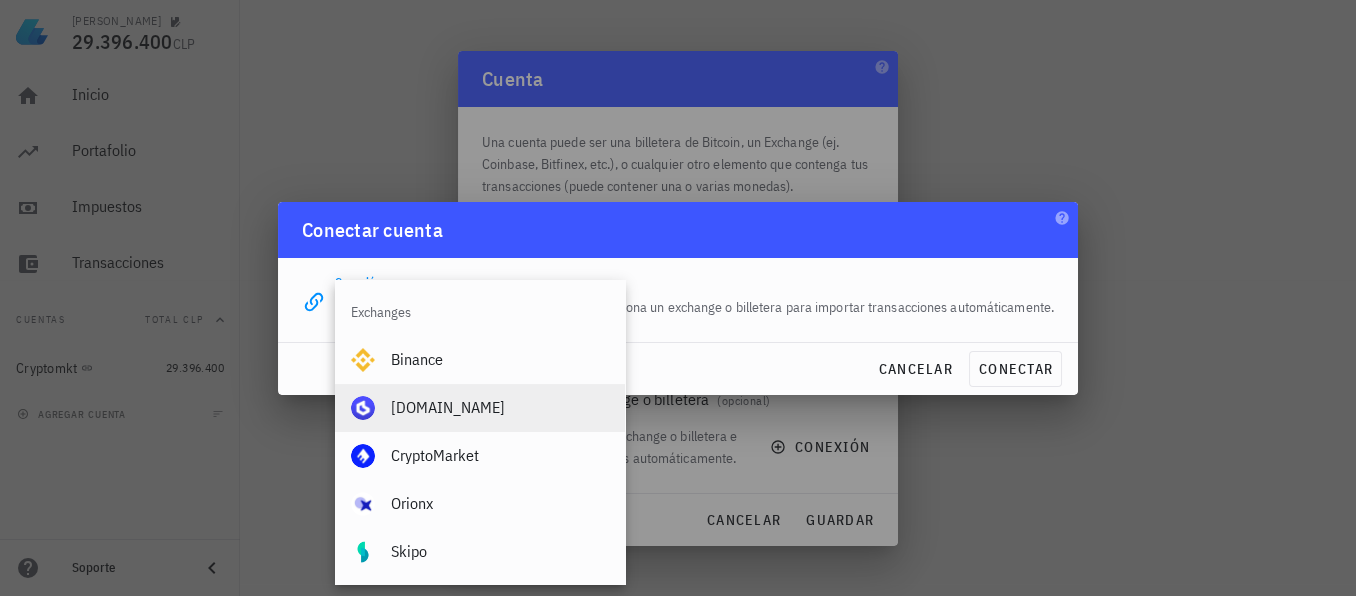click on "[DOMAIN_NAME]" at bounding box center [500, 407] 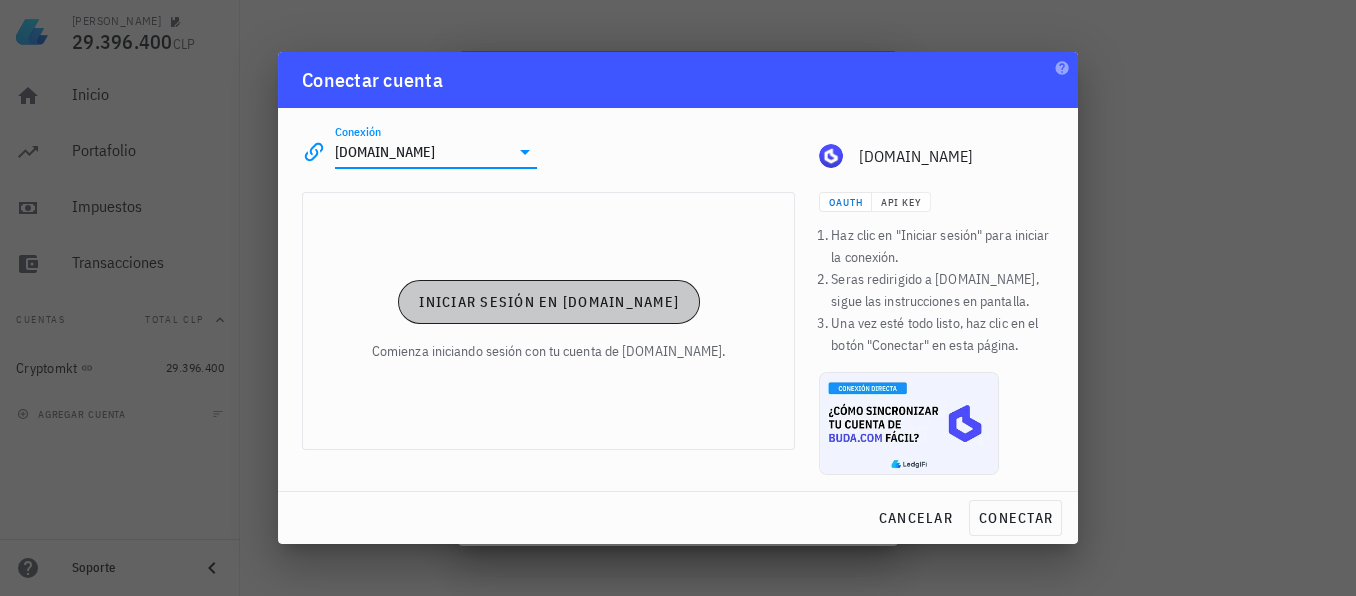 click on "Iniciar sesión en [DOMAIN_NAME]" at bounding box center [548, 302] 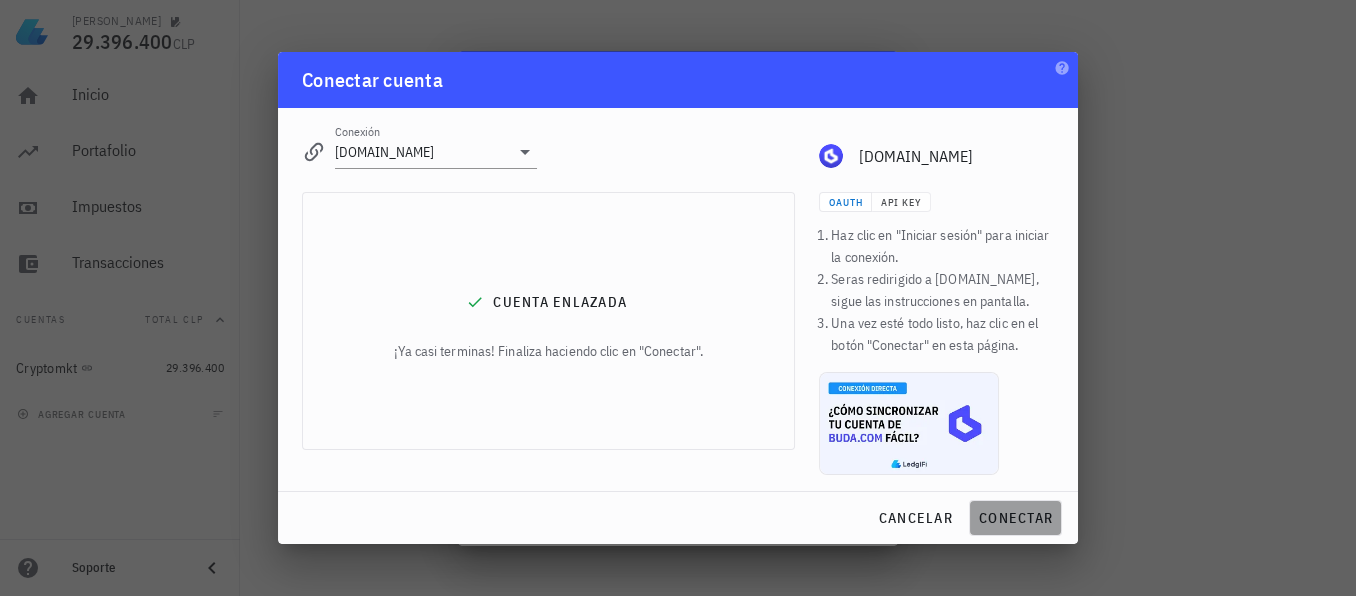 click on "conectar" at bounding box center (1015, 518) 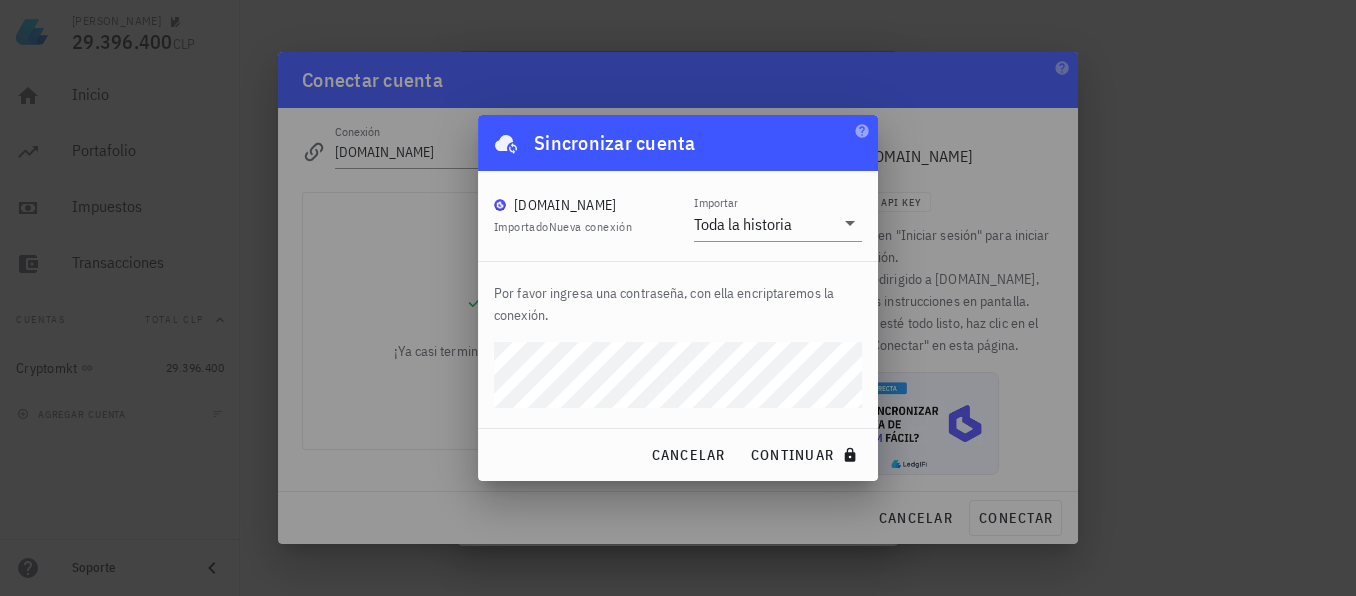 click on "[PERSON_NAME]
29.396.400  CLP
Inicio
[GEOGRAPHIC_DATA]
Impuestos
[GEOGRAPHIC_DATA]
Cuentas
Total
CLP
Cryptomkt       29.396.400
agregar cuenta
Soporte
Computando ledger       Importando transacciones       Subimos una actualización! 🚀   Haz click en  Recargar  para actualizar
Recargar
Resumen de la composición y rendimiento de tu portafolio
Resumen de la composición y rendimiento de tu portafolio
CryptoMarket   Importado  [DATE]
Editar cuenta
Cuenta
Nombre de la cuenta Buda   Notas
Conectar exchange o billetera
(opcional)
conexión
Acciones" at bounding box center [678, 298] 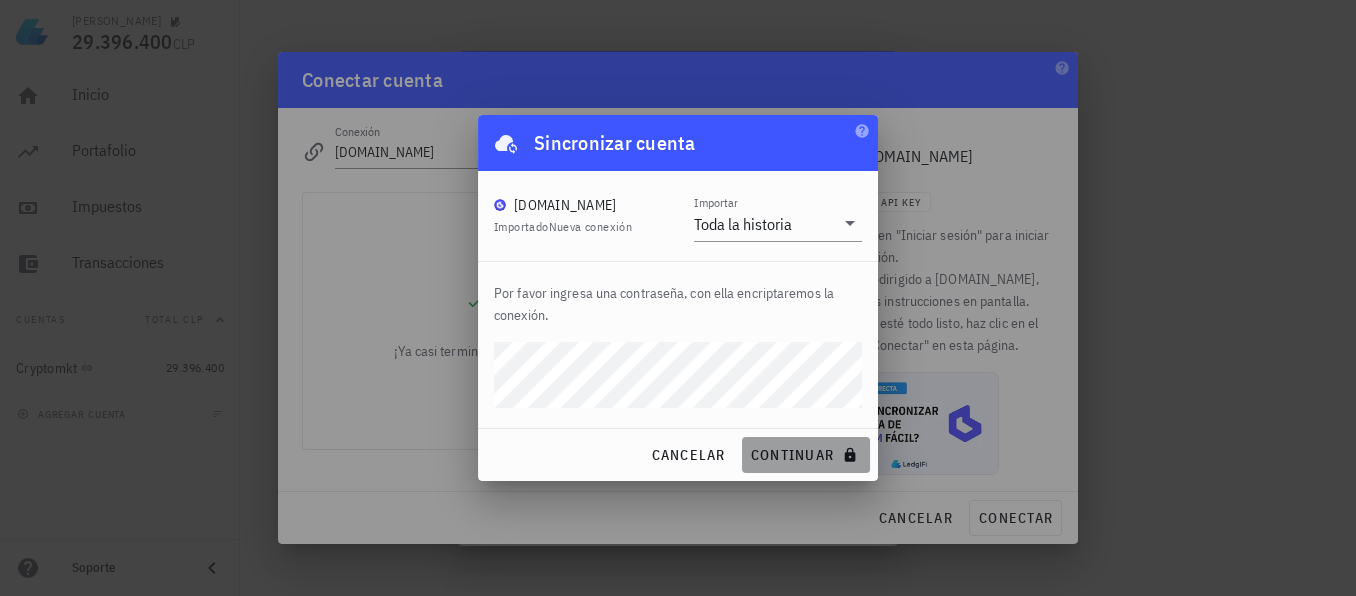 click on "continuar" at bounding box center (806, 455) 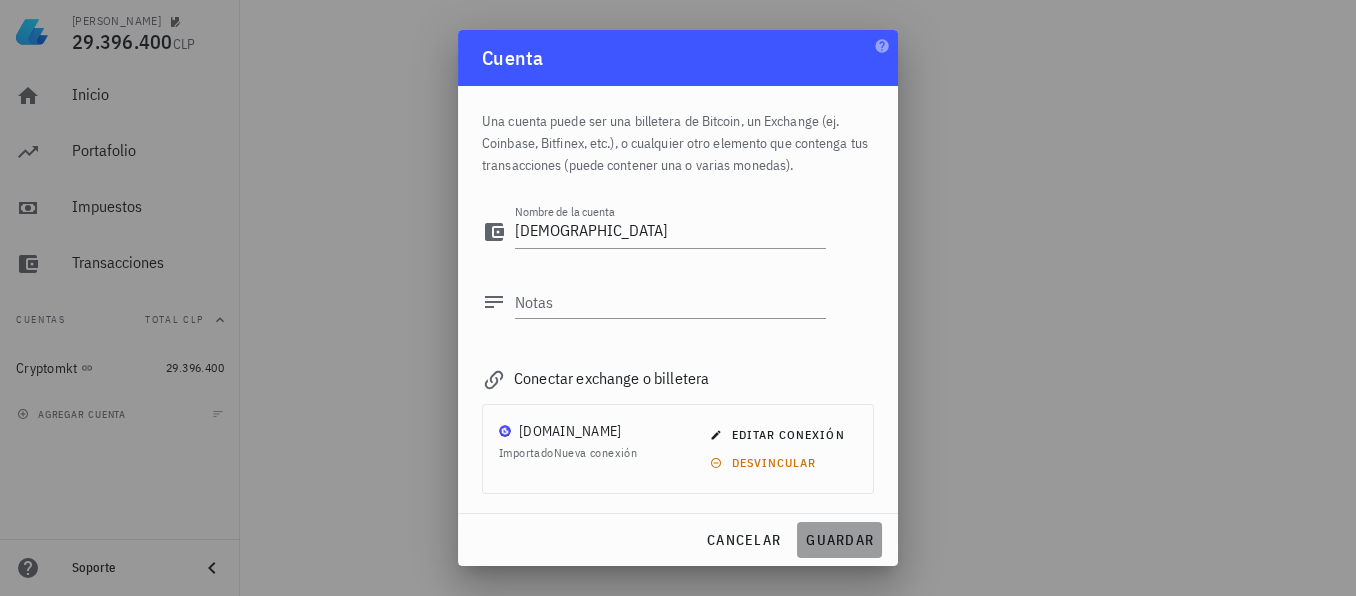 click on "guardar" at bounding box center (839, 540) 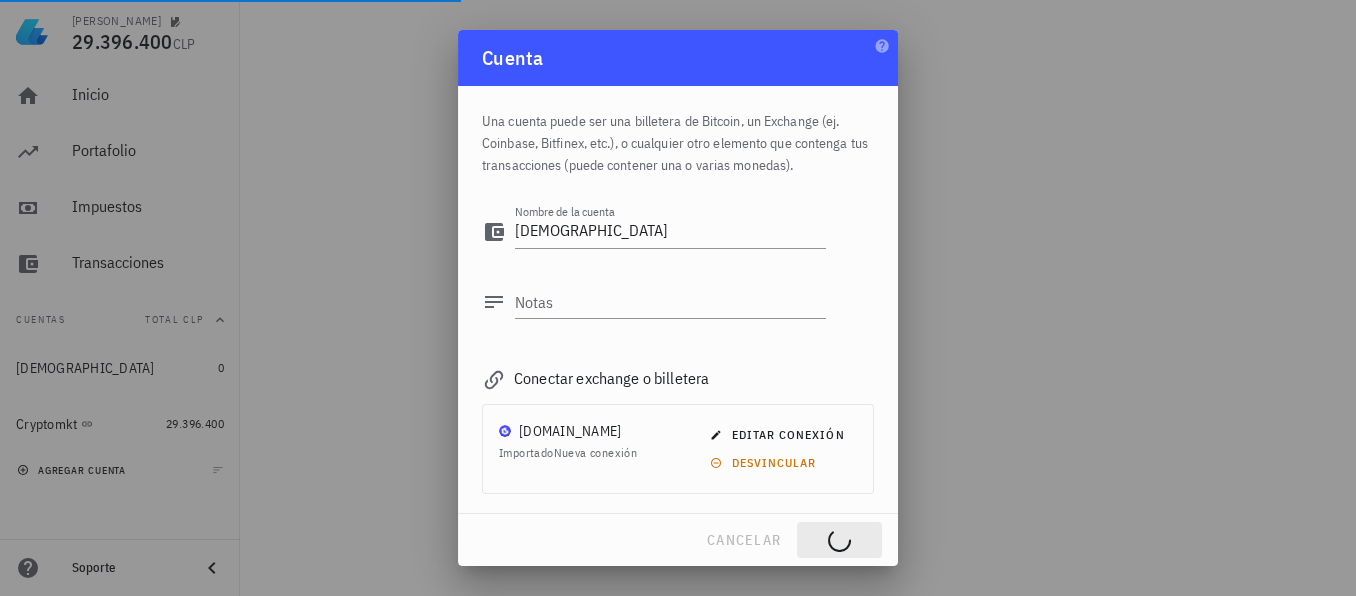 type 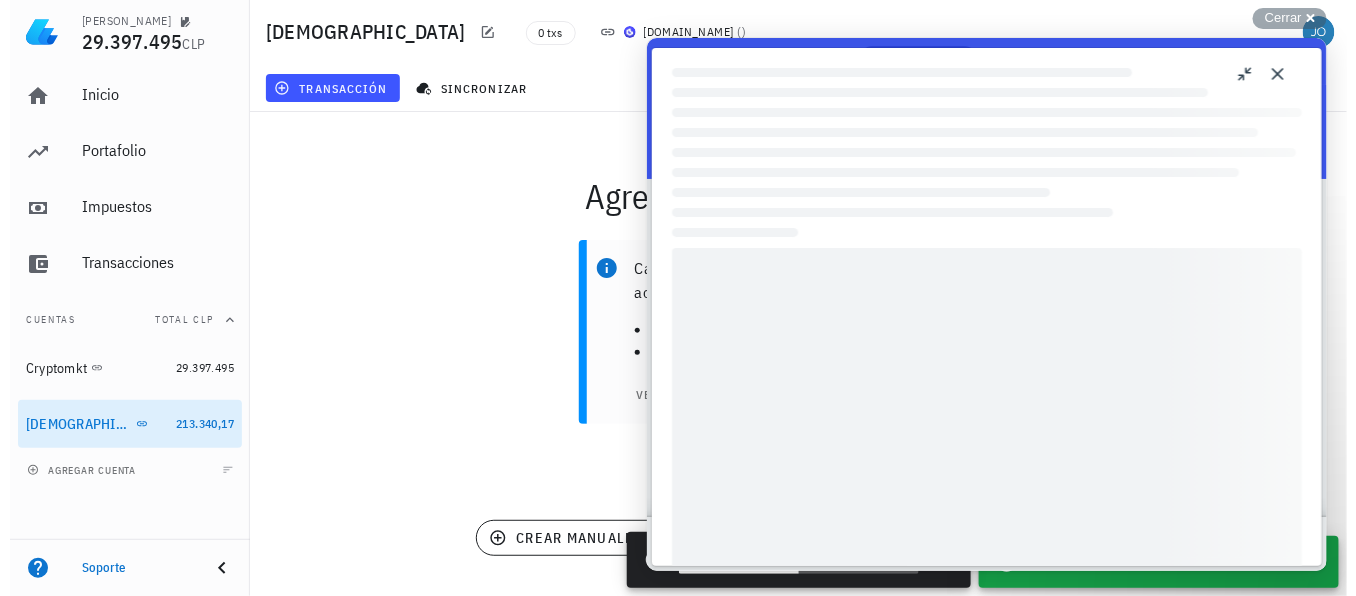 scroll, scrollTop: 0, scrollLeft: 0, axis: both 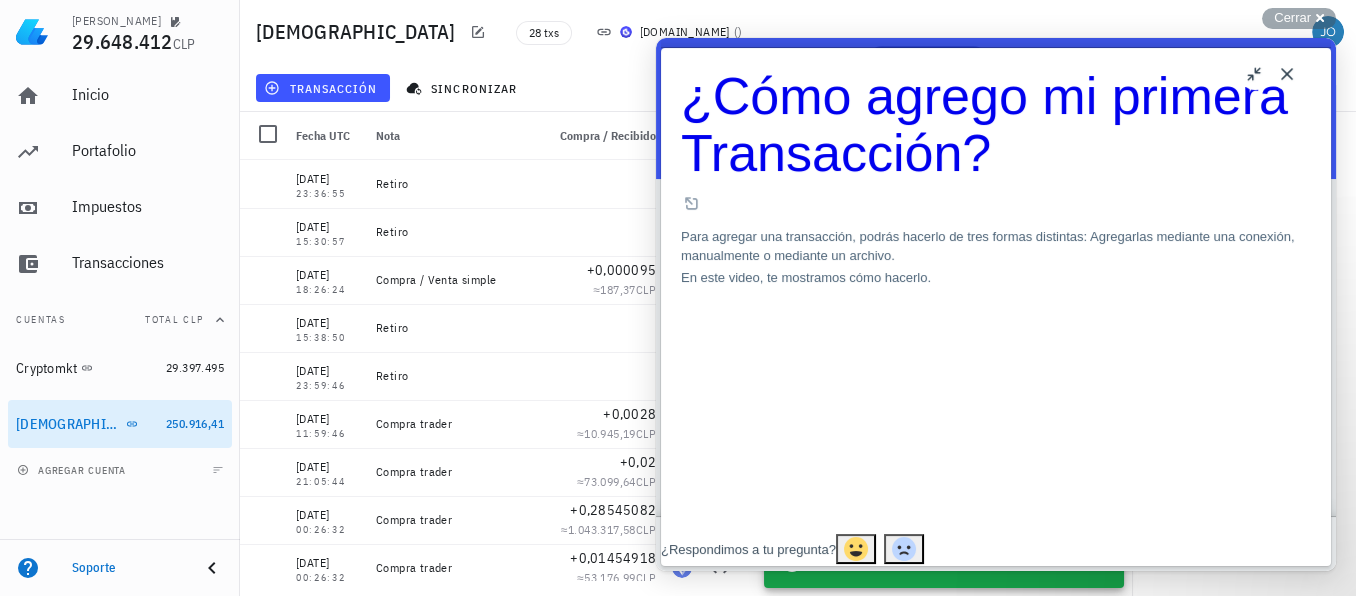 click on "Close" at bounding box center [1287, 74] 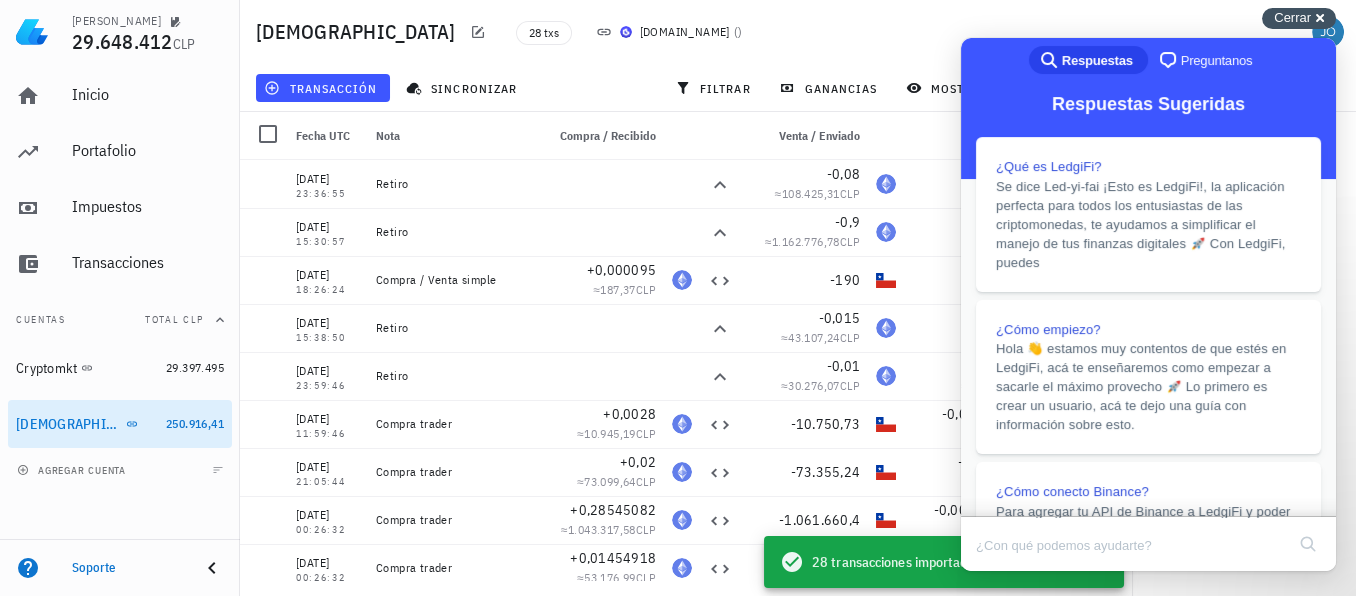 click on "Cerrar cross-small" at bounding box center (1299, 18) 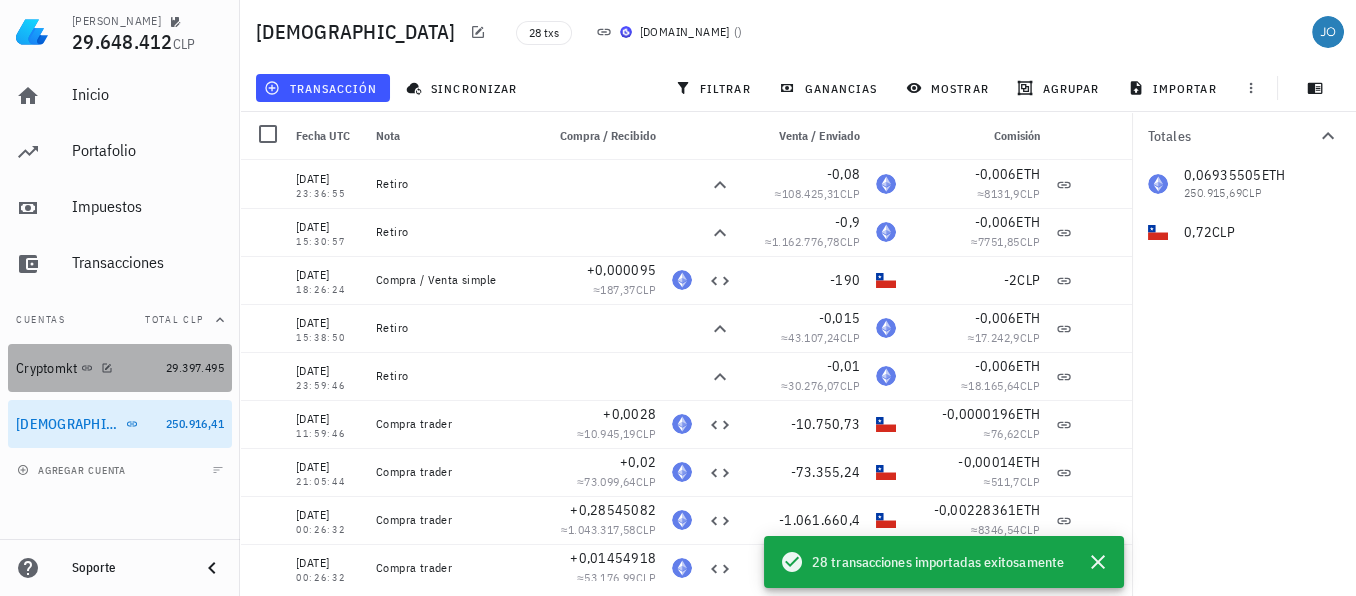 click on "Cryptomkt" at bounding box center (46, 368) 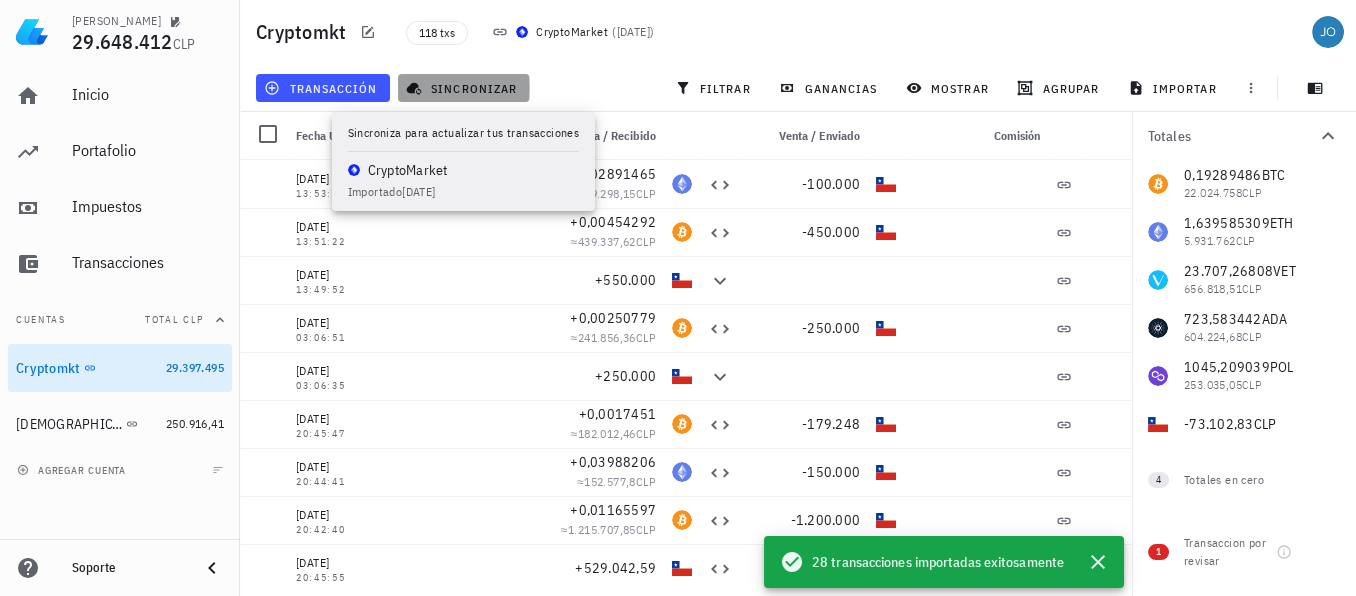 click on "sincronizar" at bounding box center [463, 88] 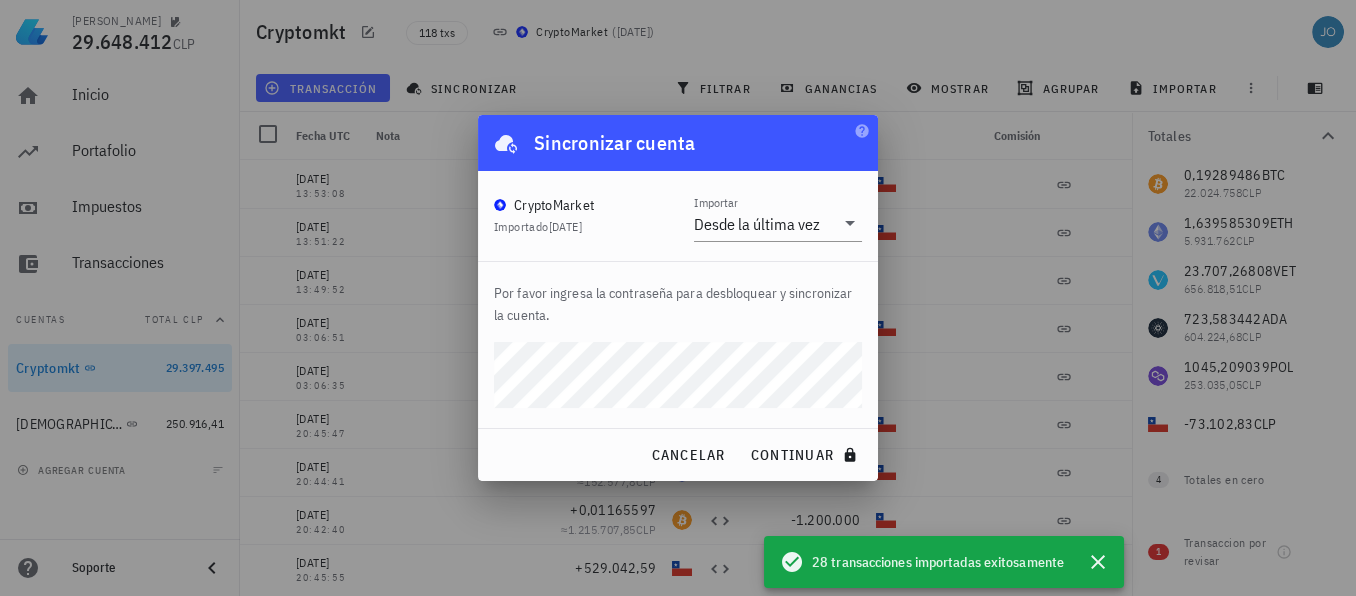 click on "Por favor ingresa la contraseña para desbloquear y sincronizar la cuenta." at bounding box center (678, 345) 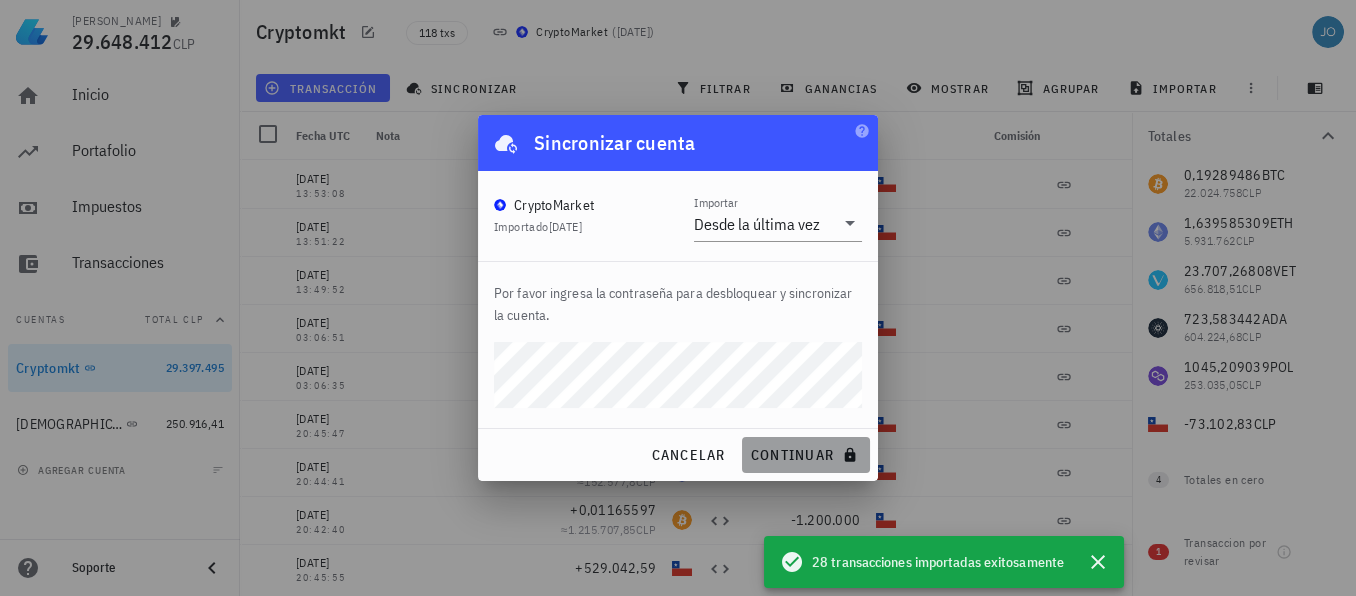 click on "continuar" at bounding box center (806, 455) 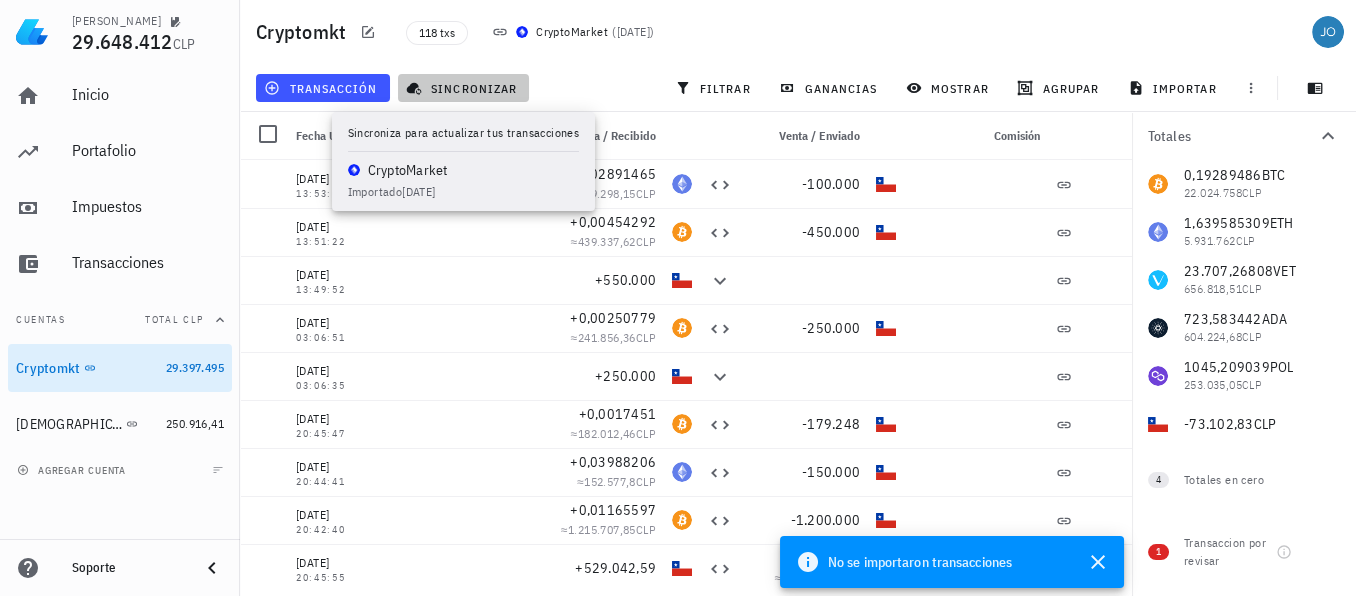 click on "sincronizar" at bounding box center [463, 88] 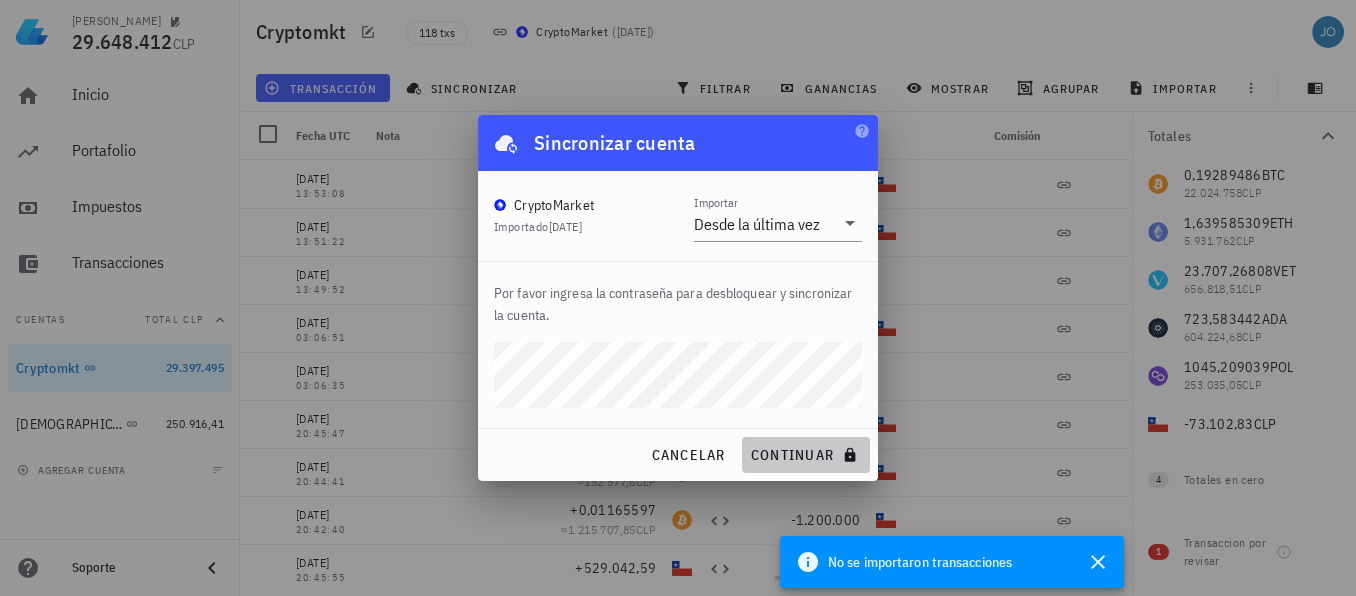 click on "continuar" at bounding box center [806, 455] 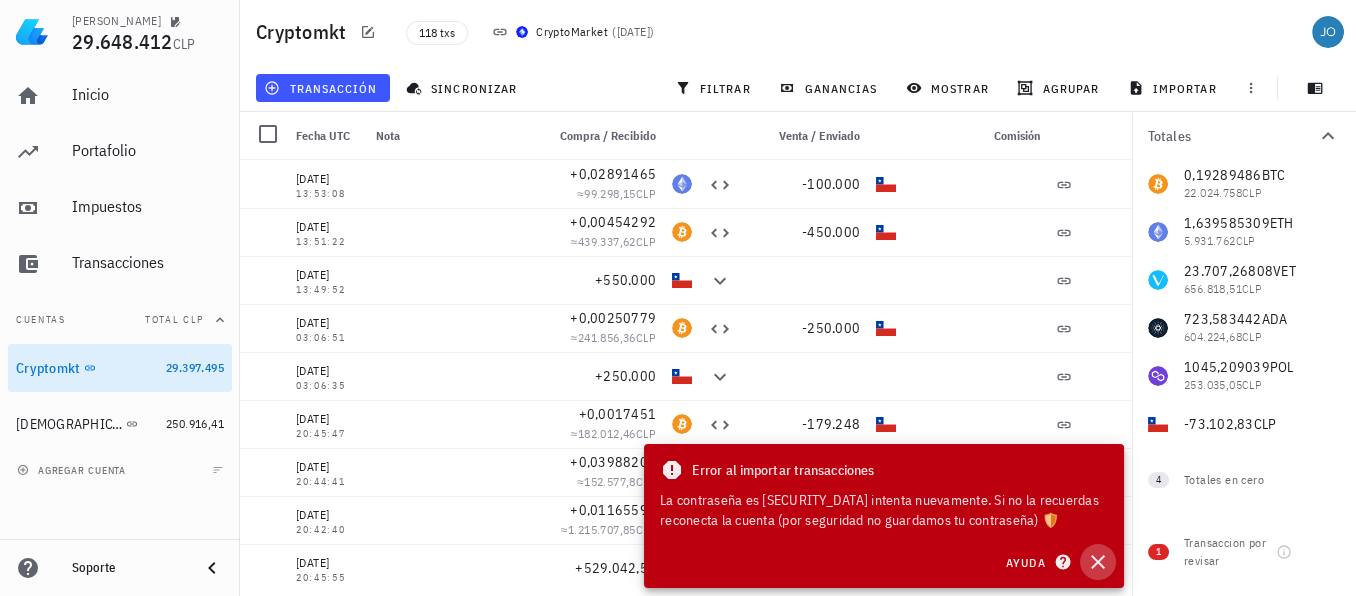 click 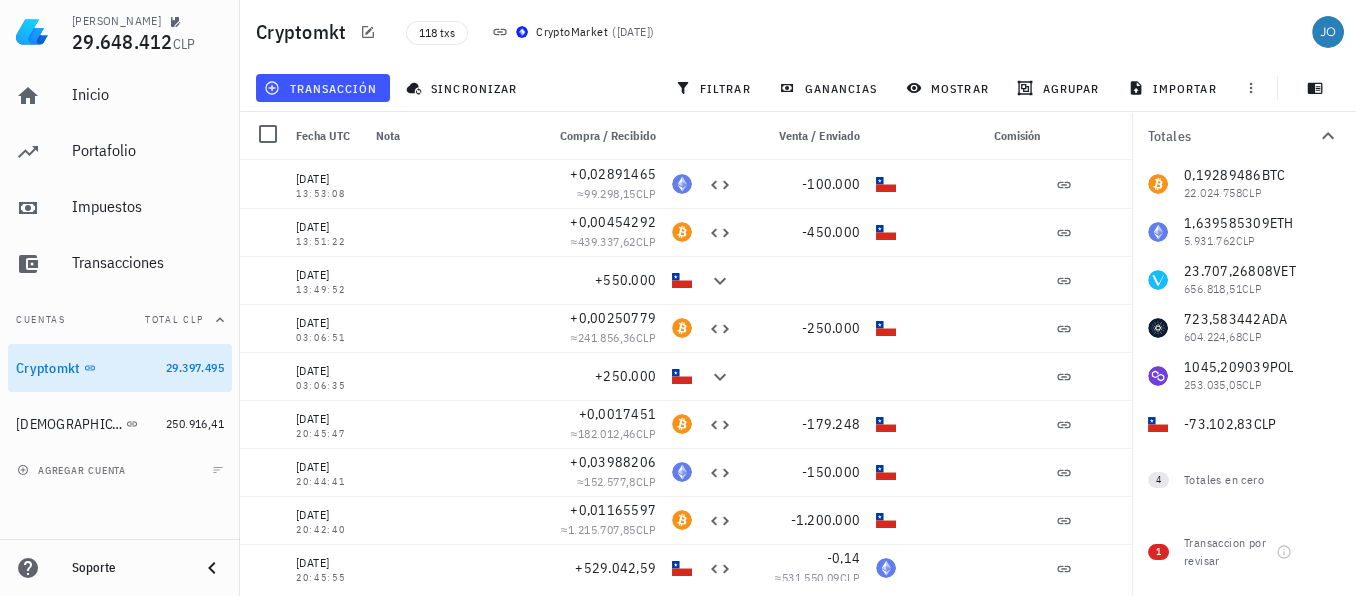 click on "Cryptomkt" at bounding box center [305, 32] 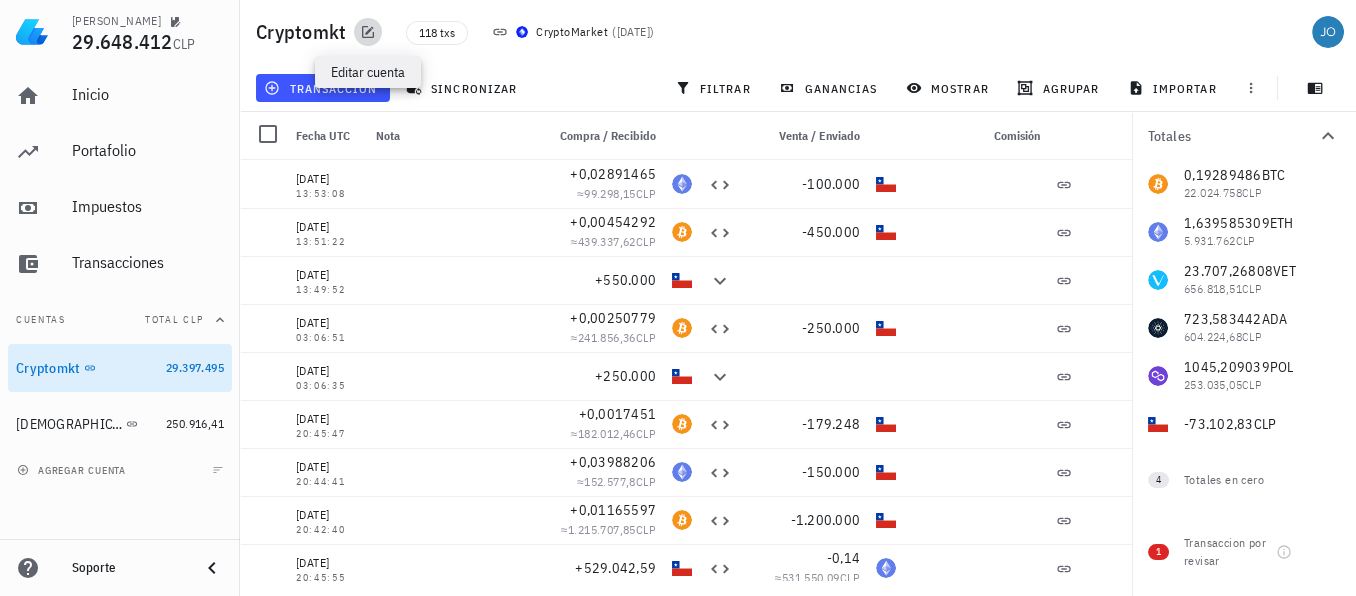 click 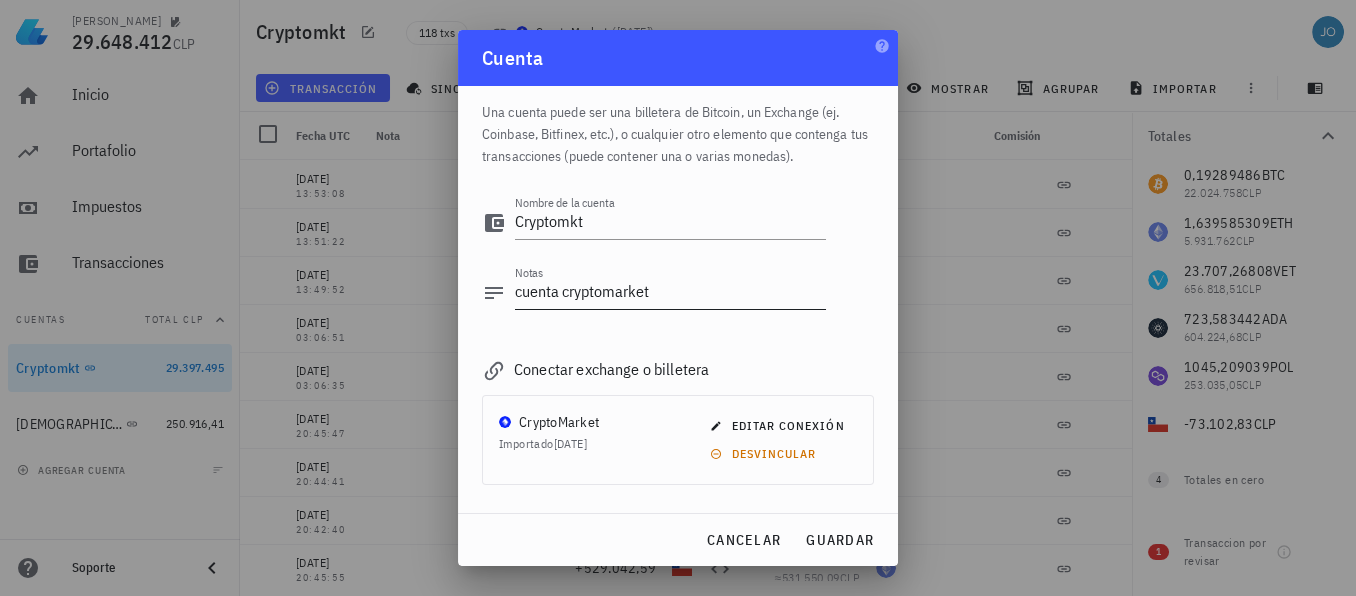 scroll, scrollTop: 0, scrollLeft: 0, axis: both 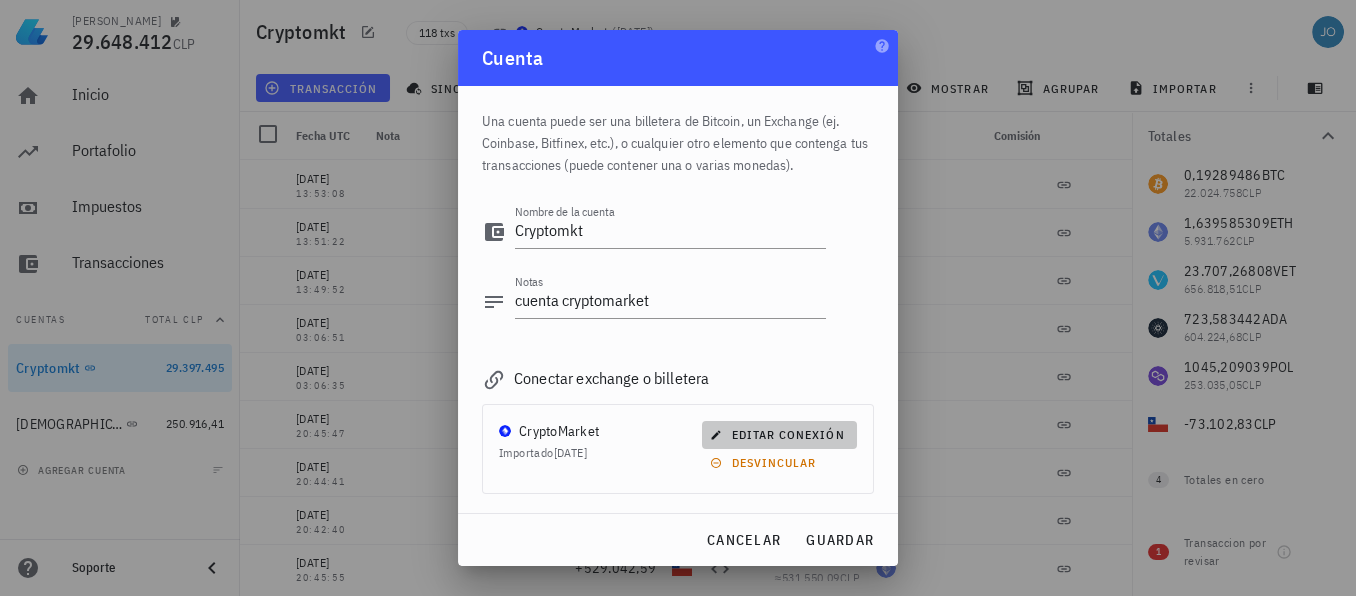 click on "editar conexión" at bounding box center (779, 434) 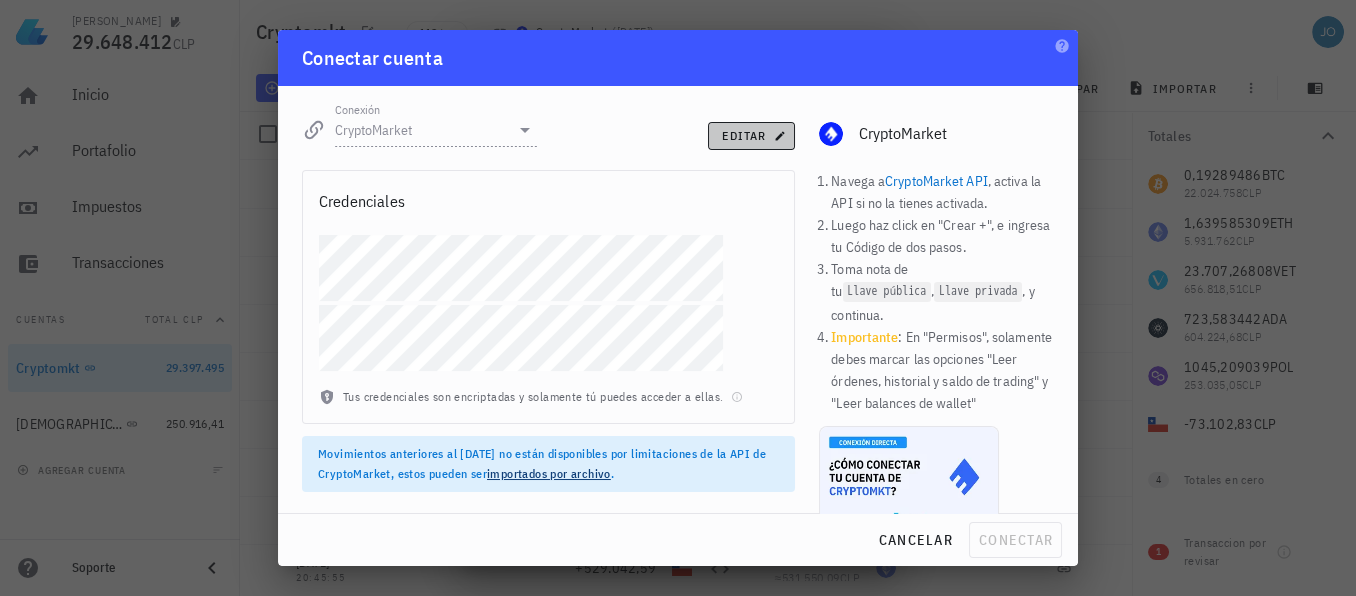 click on "editar" at bounding box center [751, 135] 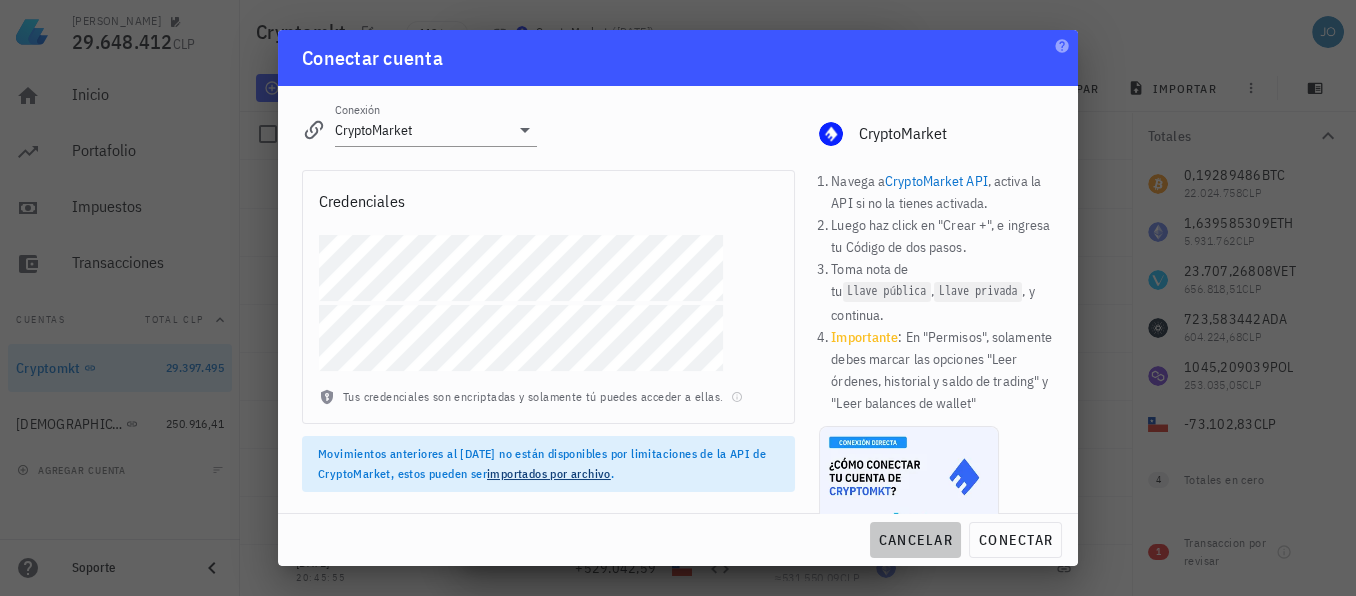 click on "cancelar" at bounding box center (915, 540) 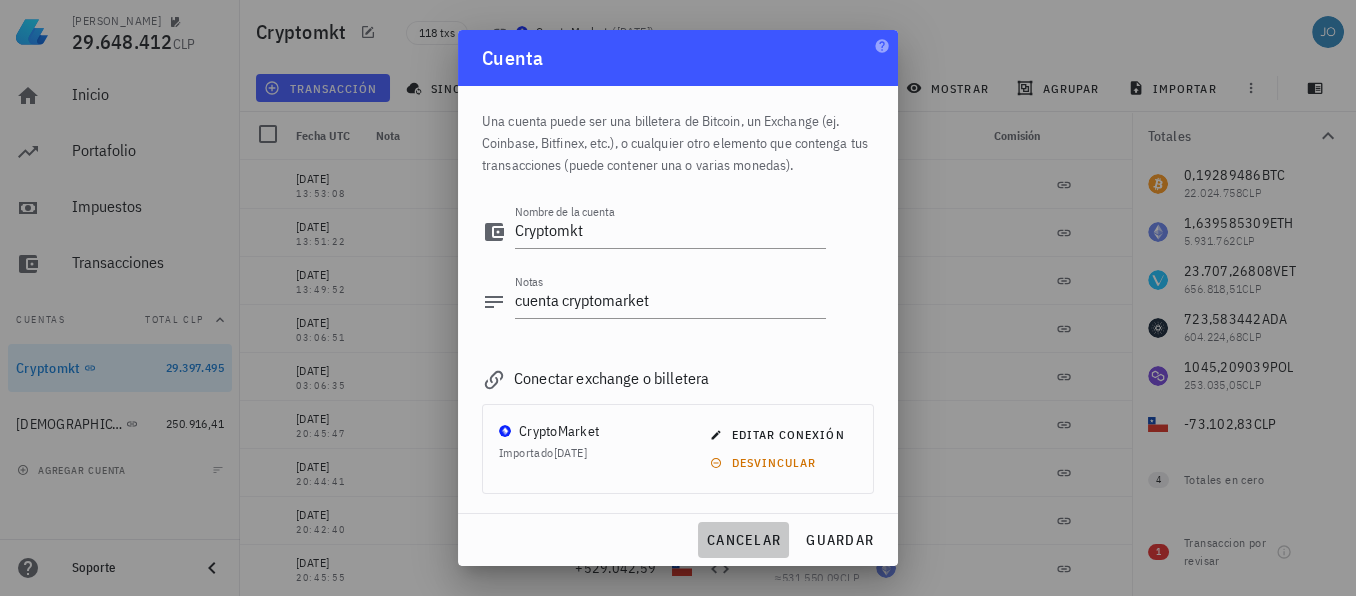 click on "cancelar" at bounding box center [743, 540] 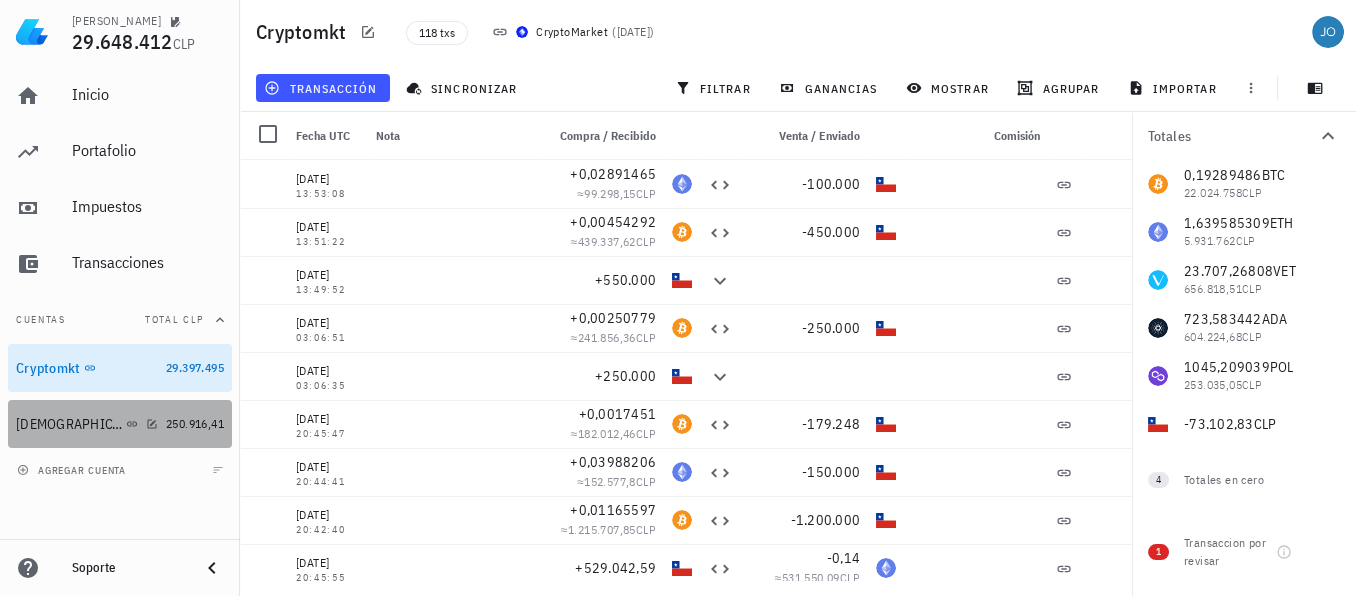 click on "[DEMOGRAPHIC_DATA]" at bounding box center [69, 424] 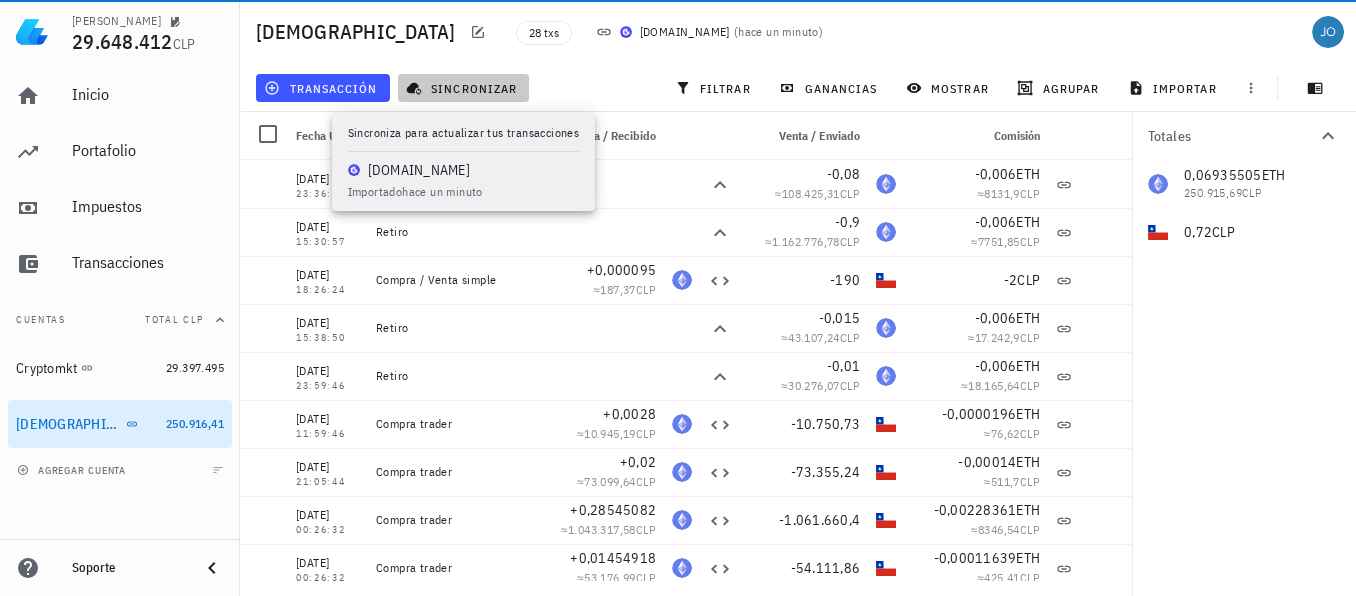 click on "sincronizar" at bounding box center (463, 88) 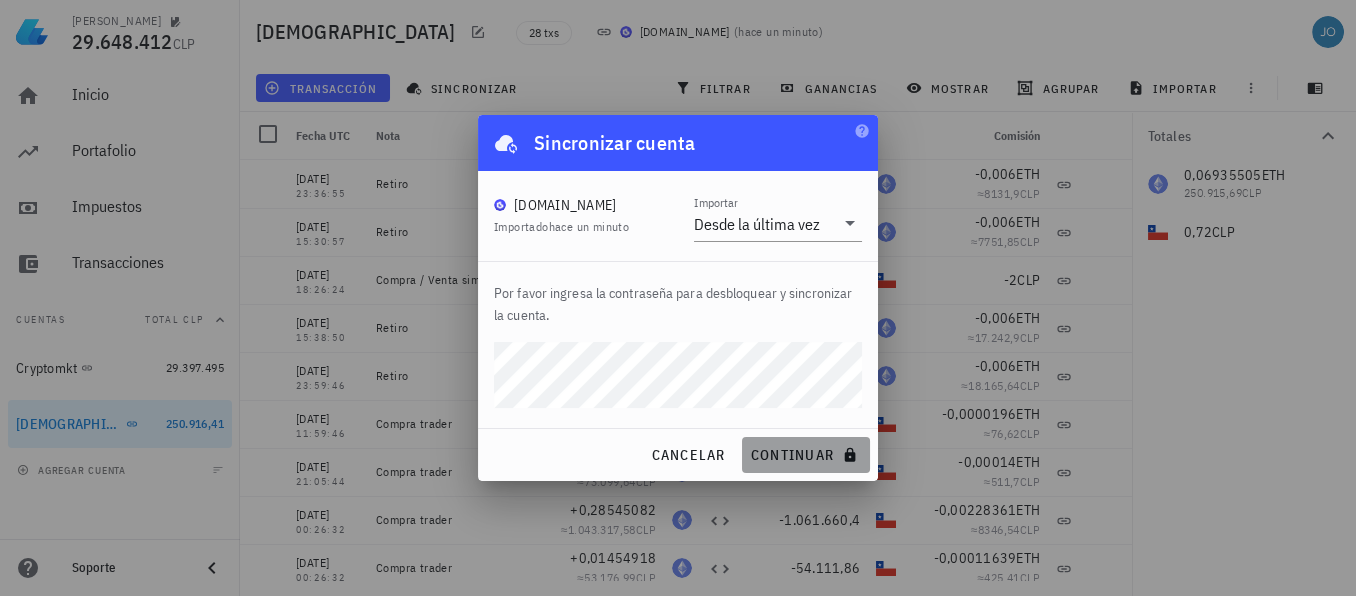 click on "continuar" at bounding box center (806, 455) 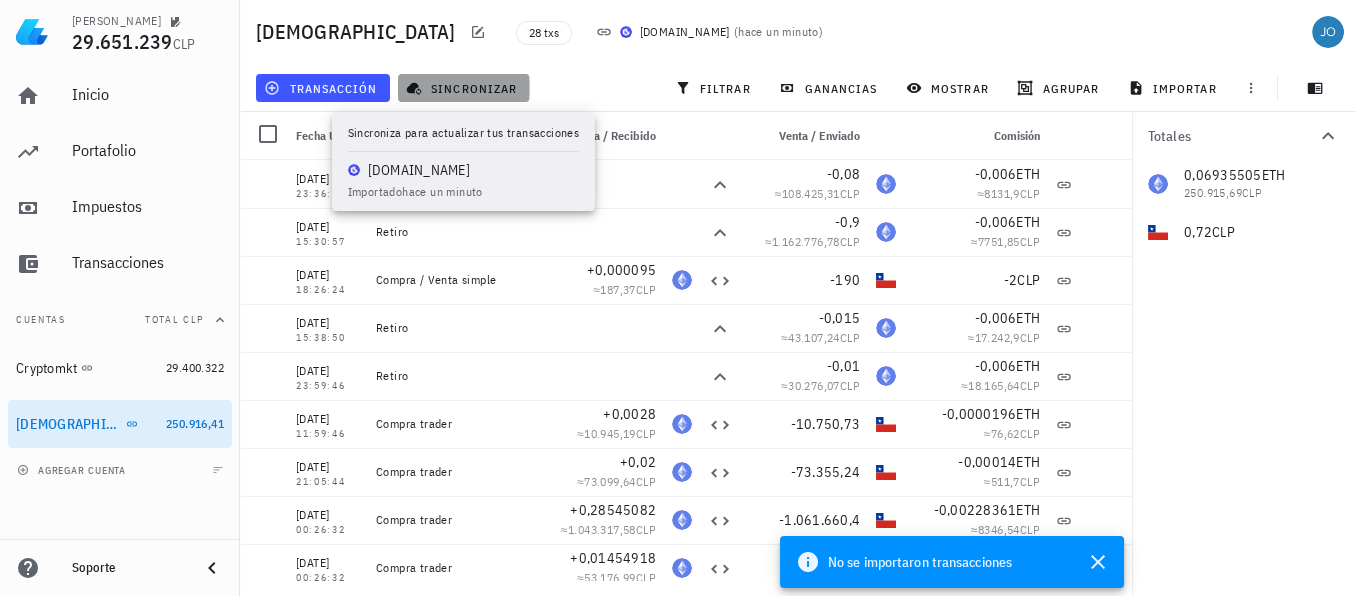click on "sincronizar" at bounding box center (463, 88) 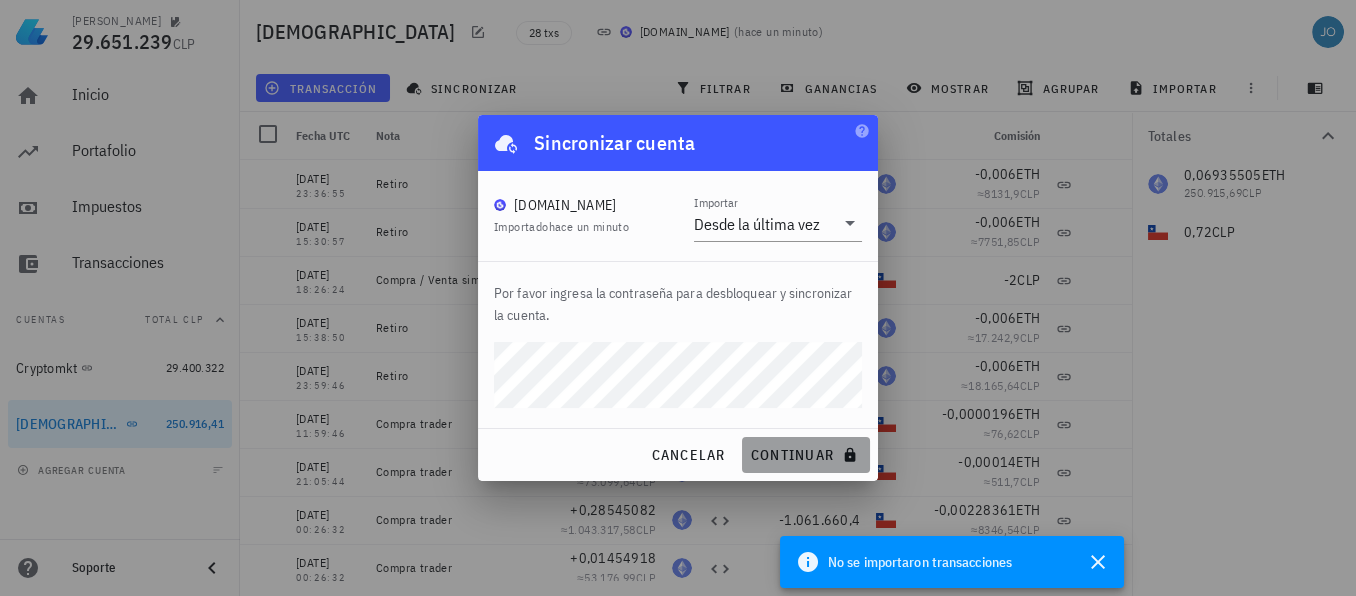 click on "continuar" at bounding box center [806, 455] 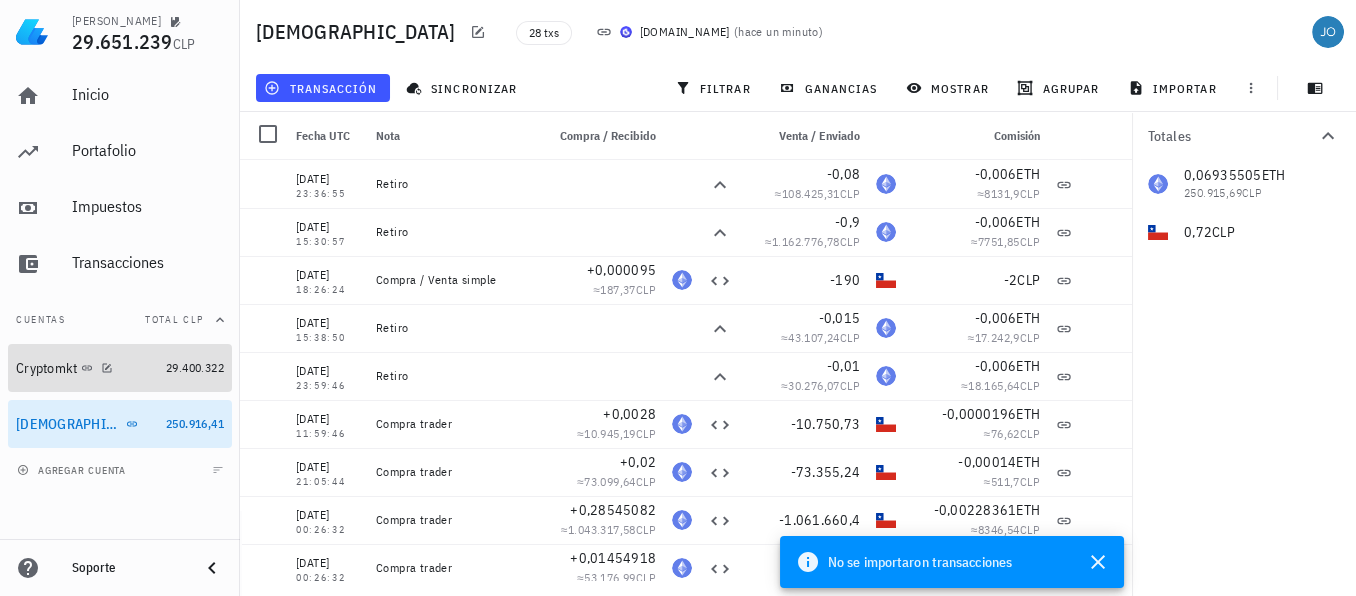 click on "Cryptomkt" at bounding box center (46, 368) 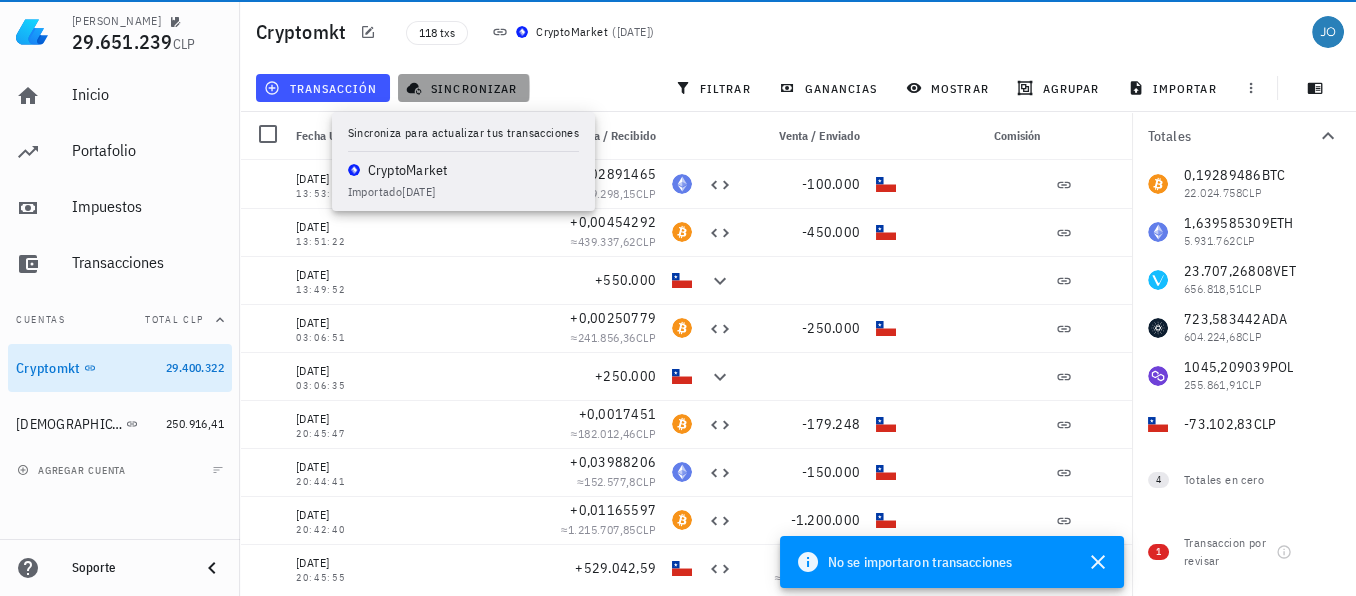 click on "sincronizar" at bounding box center (463, 88) 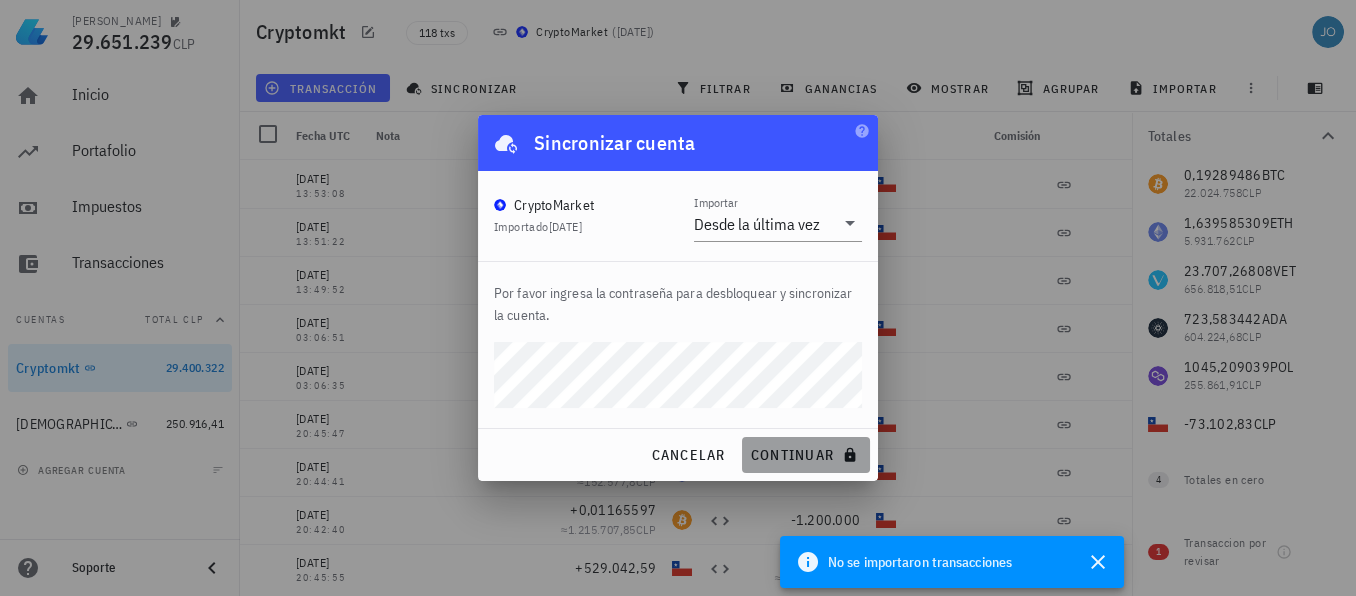 click on "continuar" at bounding box center (806, 455) 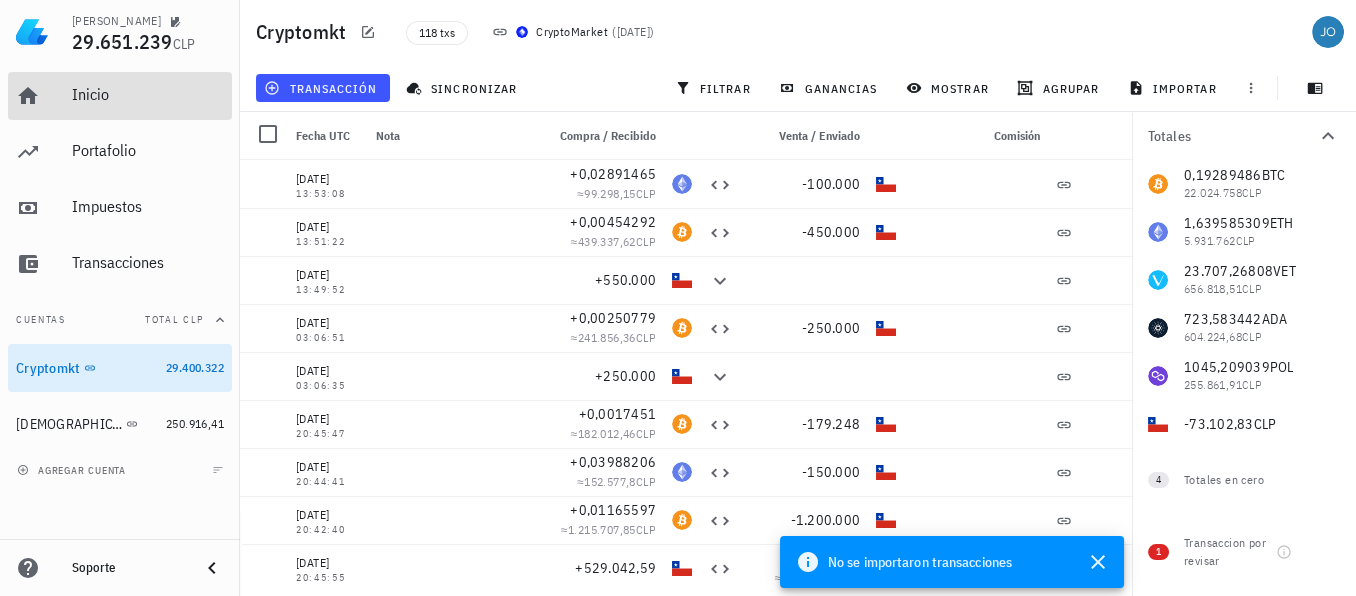 click on "Inicio" at bounding box center [148, 94] 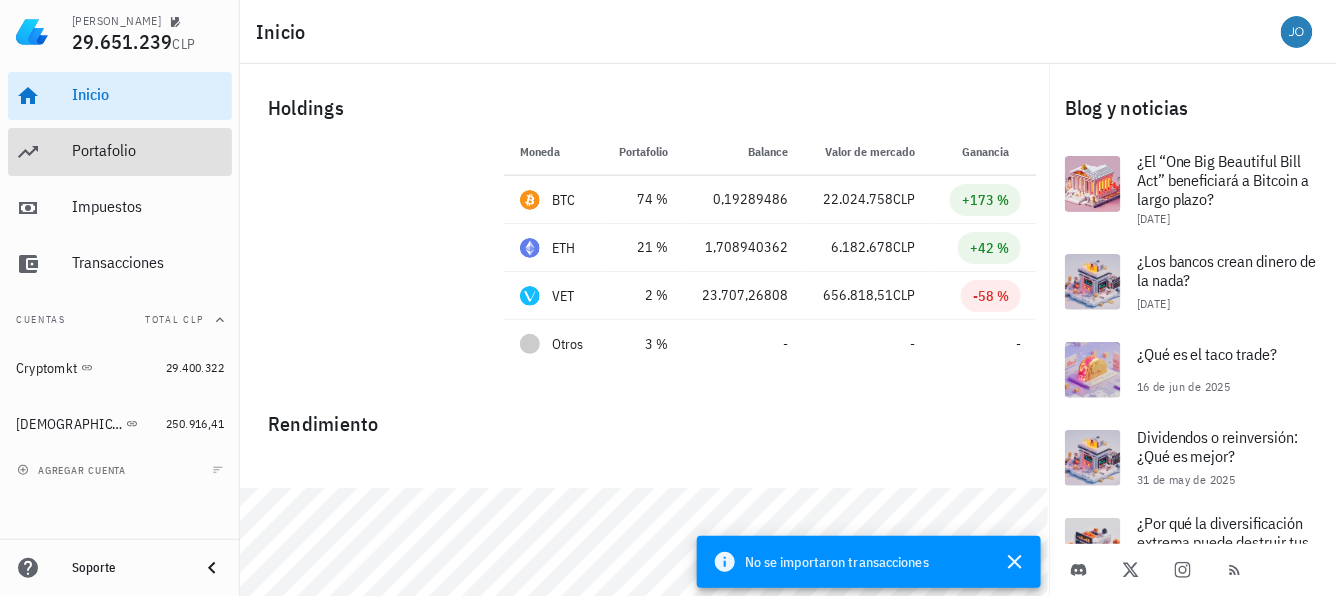 click on "Portafolio" at bounding box center [148, 150] 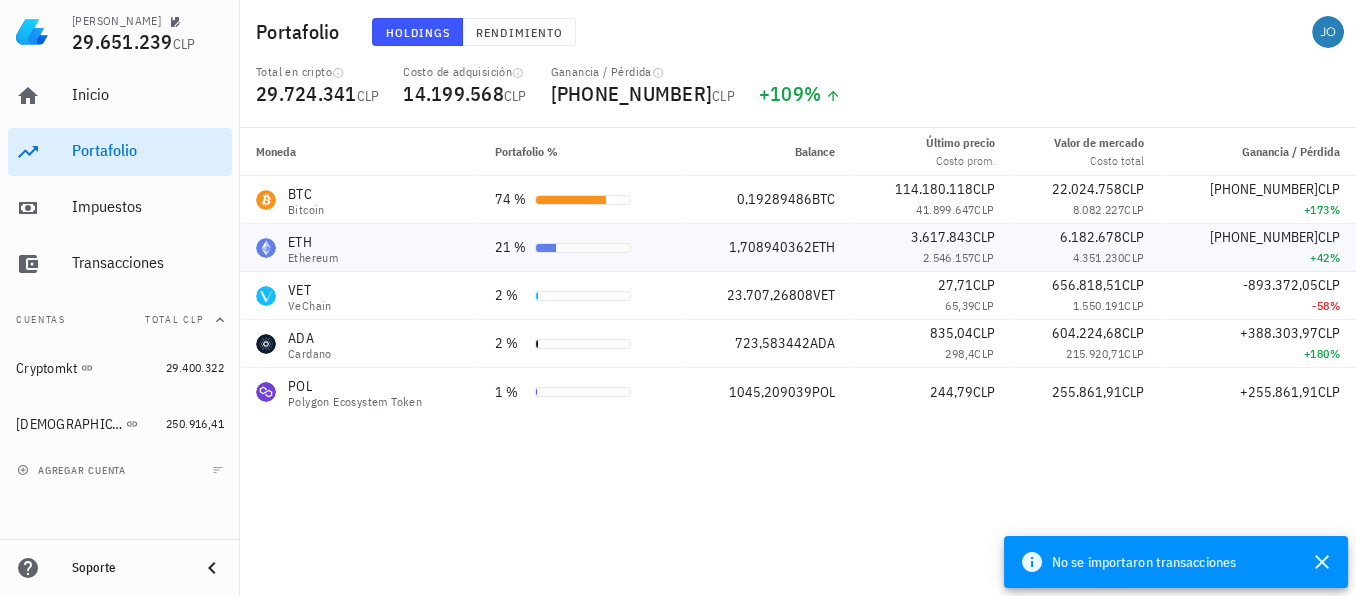 click on "21 %" at bounding box center [580, 247] 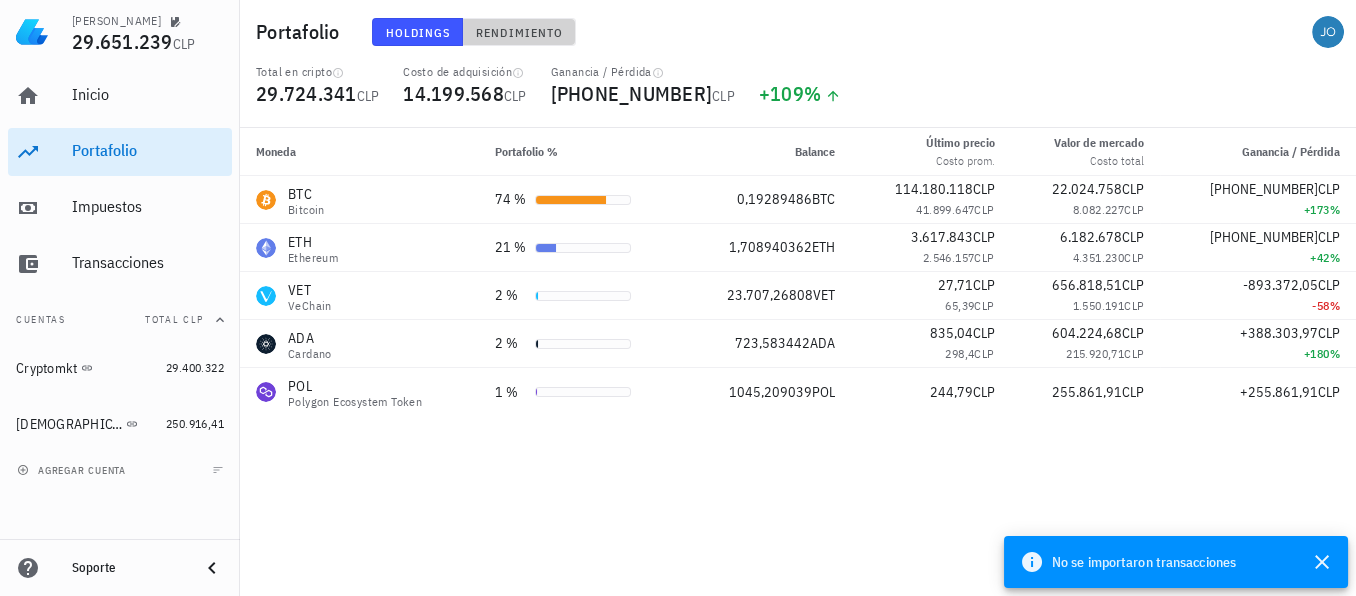 click on "Rendimiento" at bounding box center (519, 32) 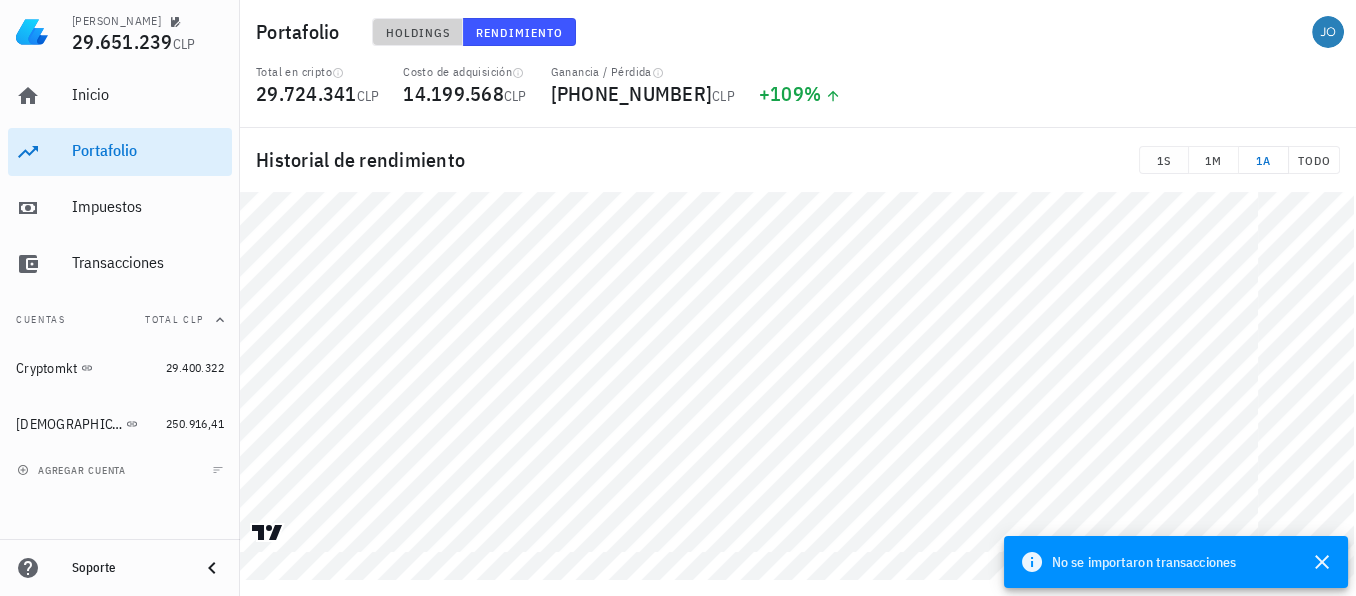 click on "Holdings" at bounding box center [418, 32] 